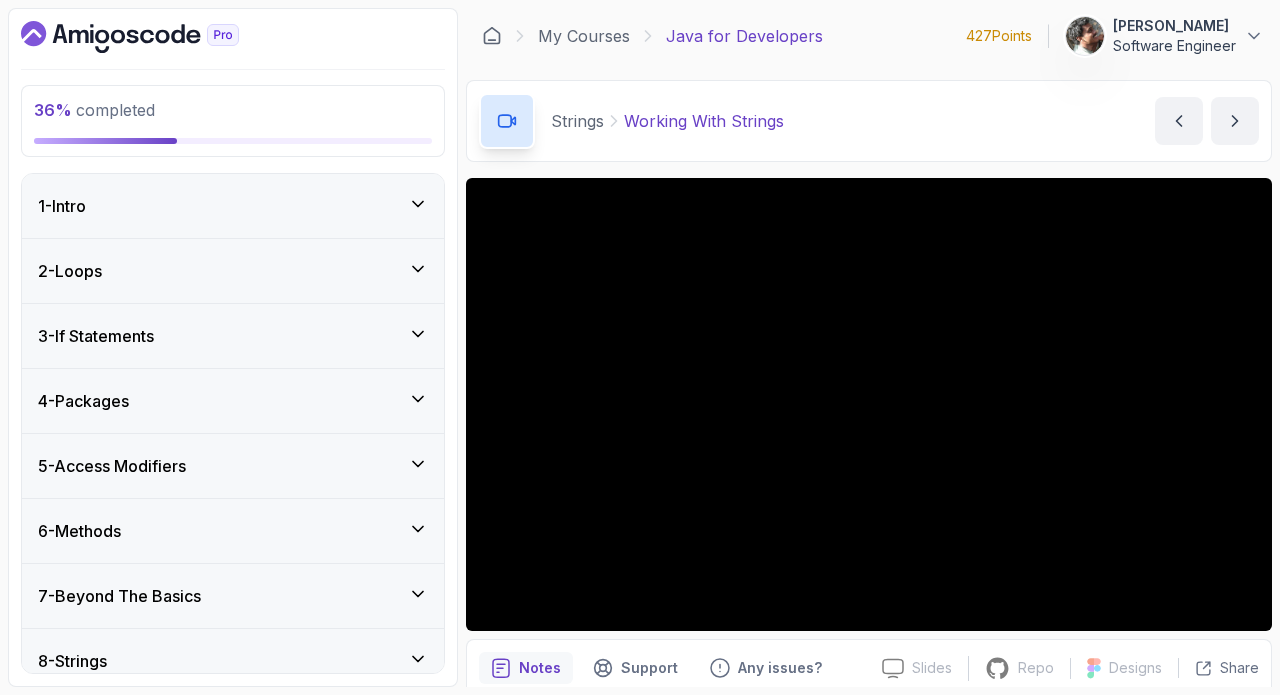 scroll, scrollTop: 0, scrollLeft: 0, axis: both 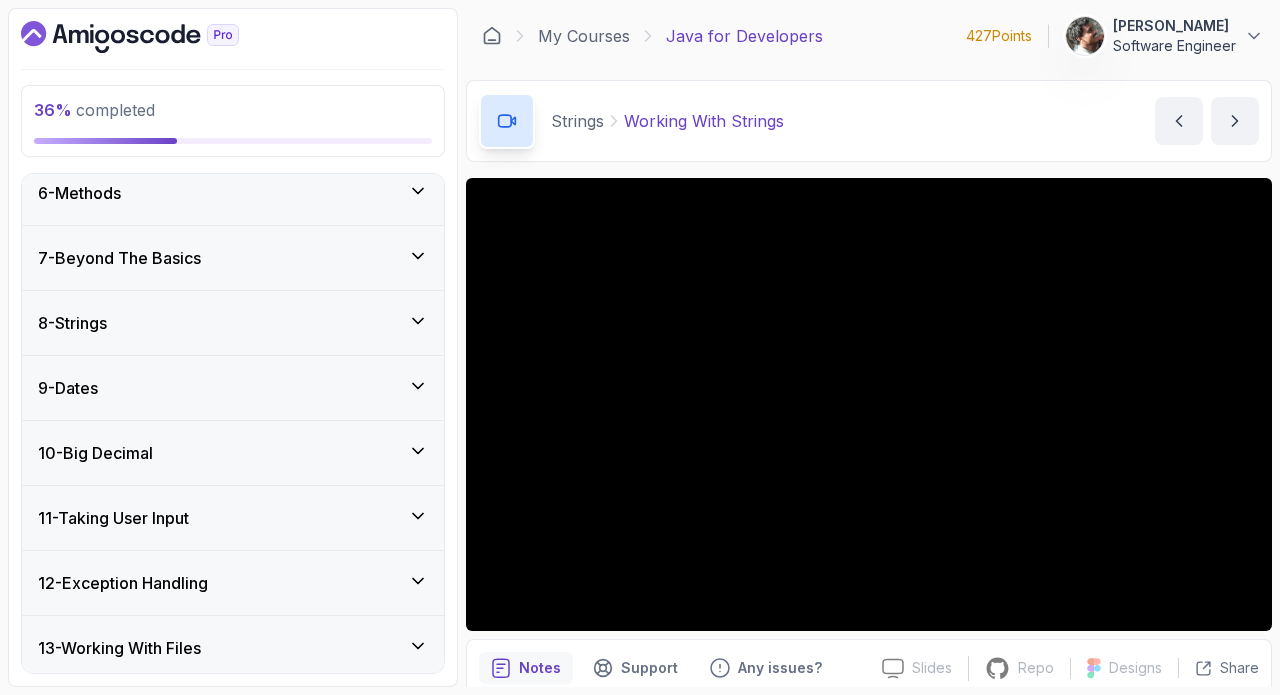 click on "8  -  Strings" at bounding box center (233, 323) 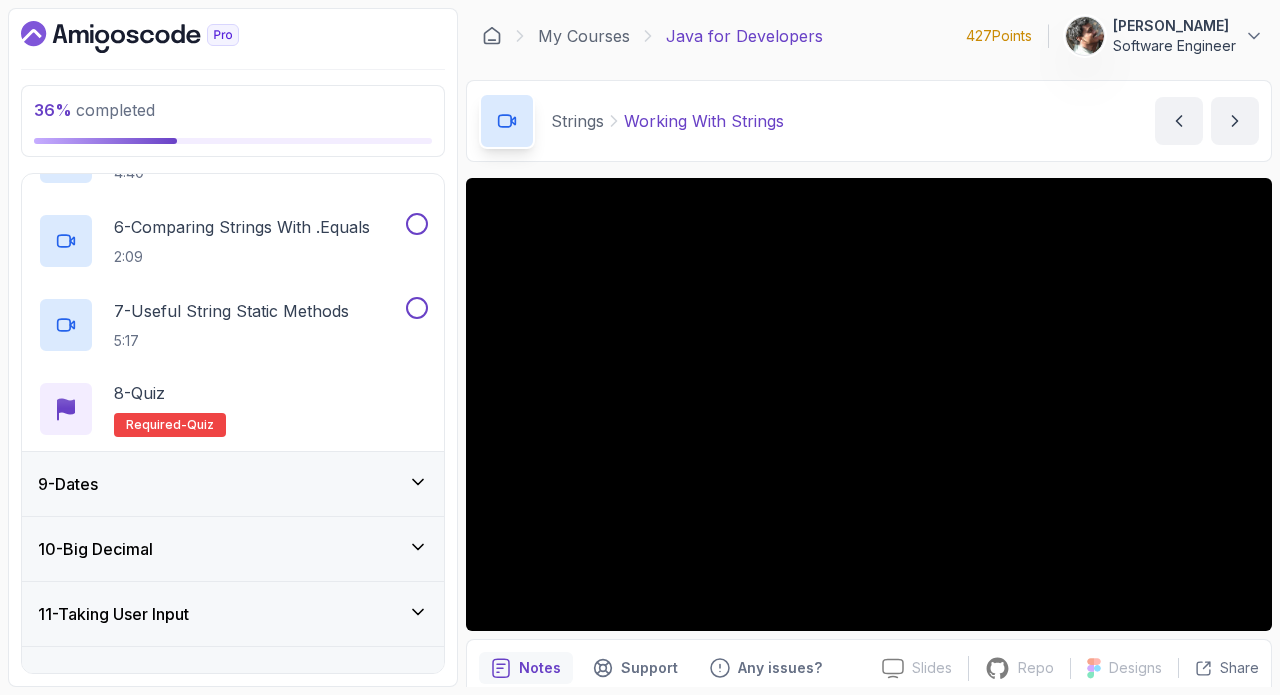 scroll, scrollTop: 916, scrollLeft: 0, axis: vertical 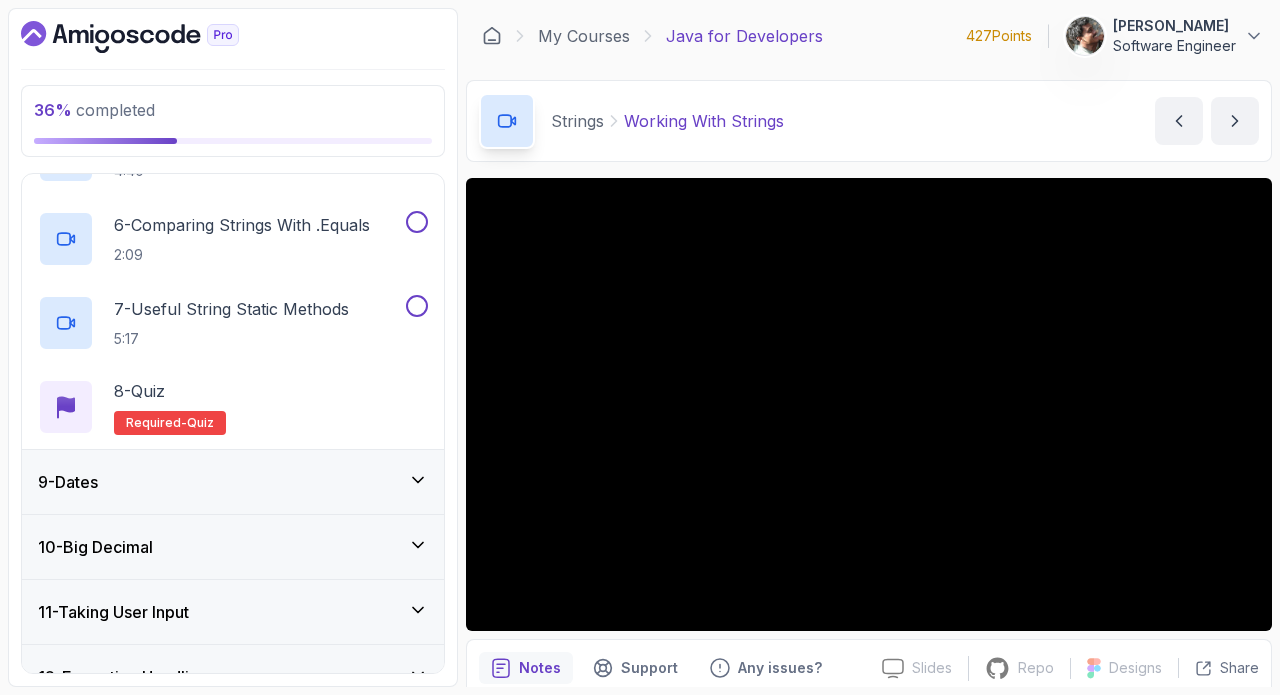 click on "9  -  Dates" at bounding box center [233, 482] 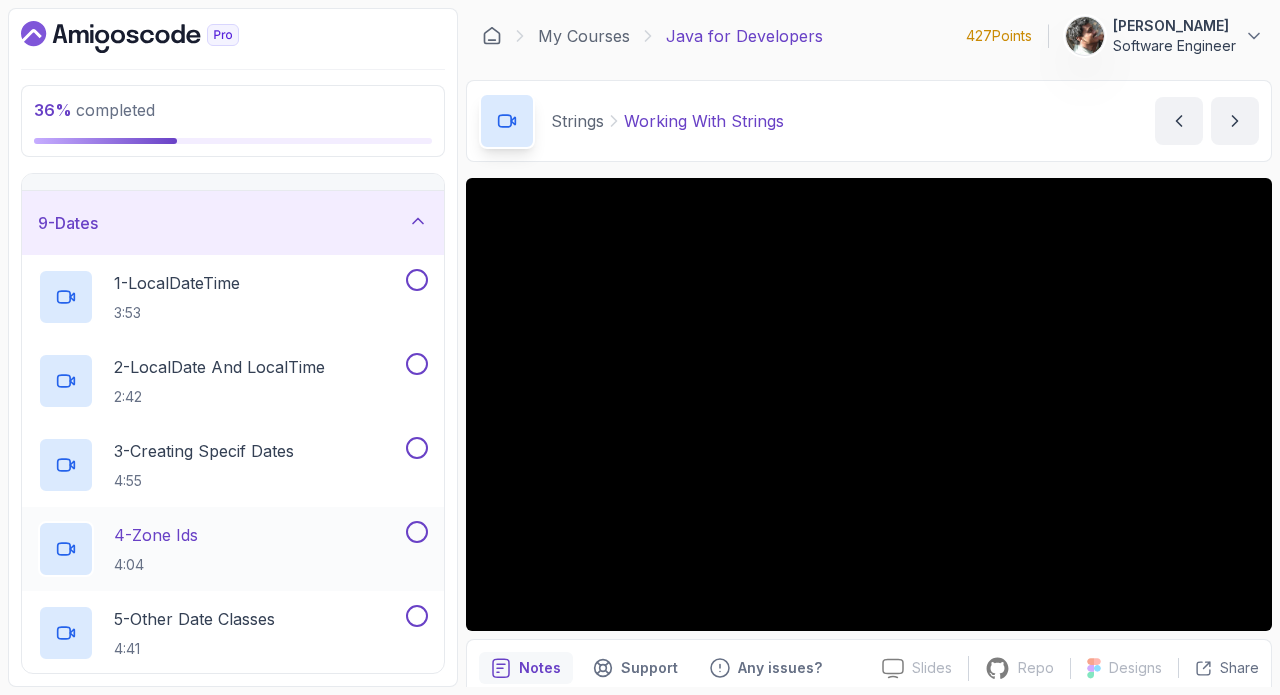 scroll, scrollTop: 364, scrollLeft: 0, axis: vertical 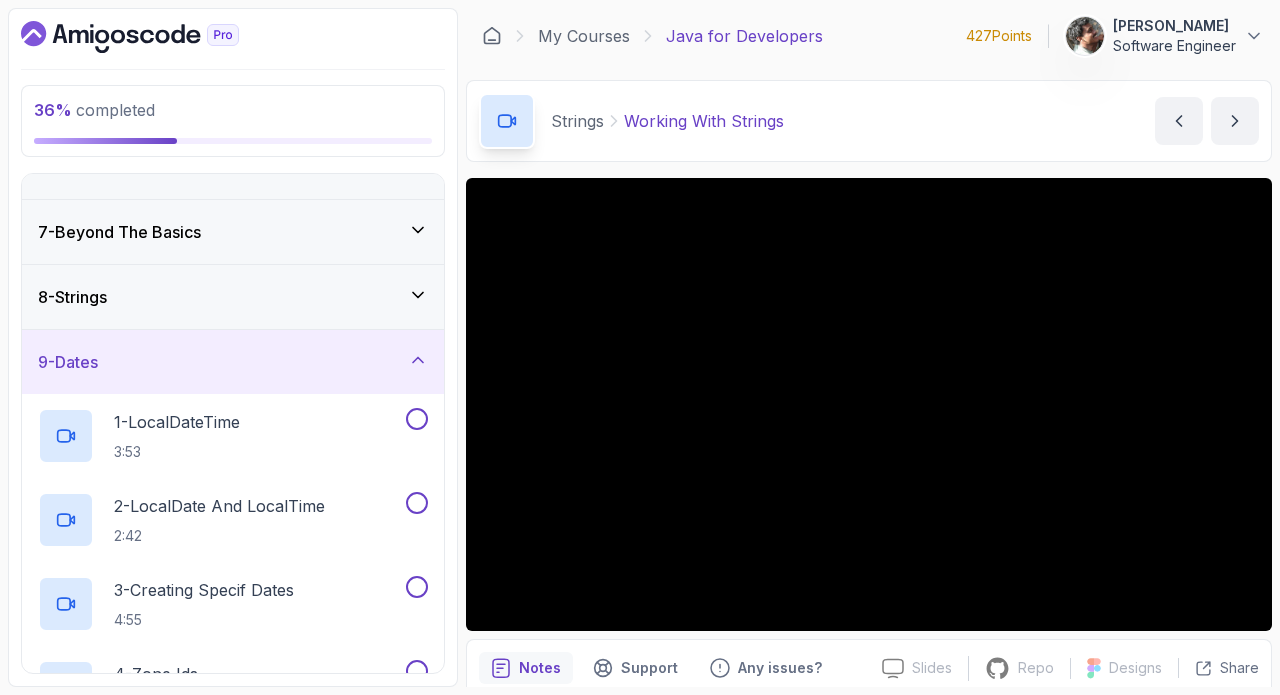 click 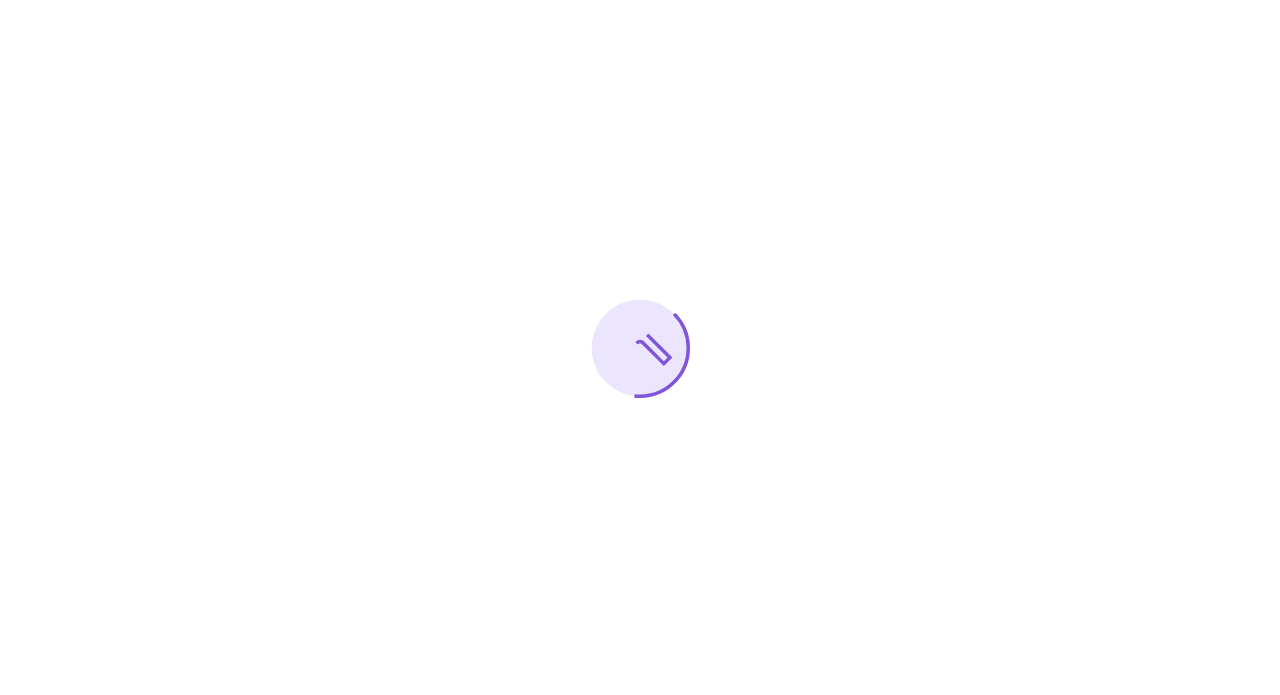 scroll, scrollTop: 0, scrollLeft: 0, axis: both 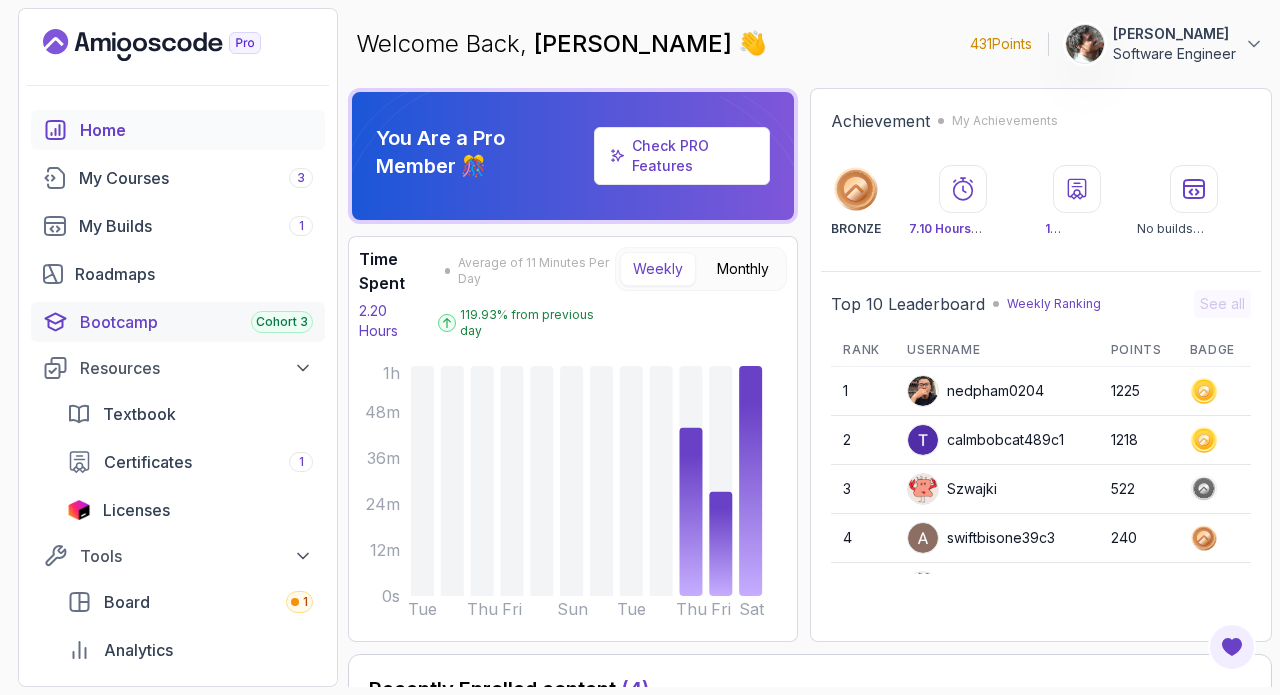click on "Bootcamp Cohort 3" at bounding box center (196, 322) 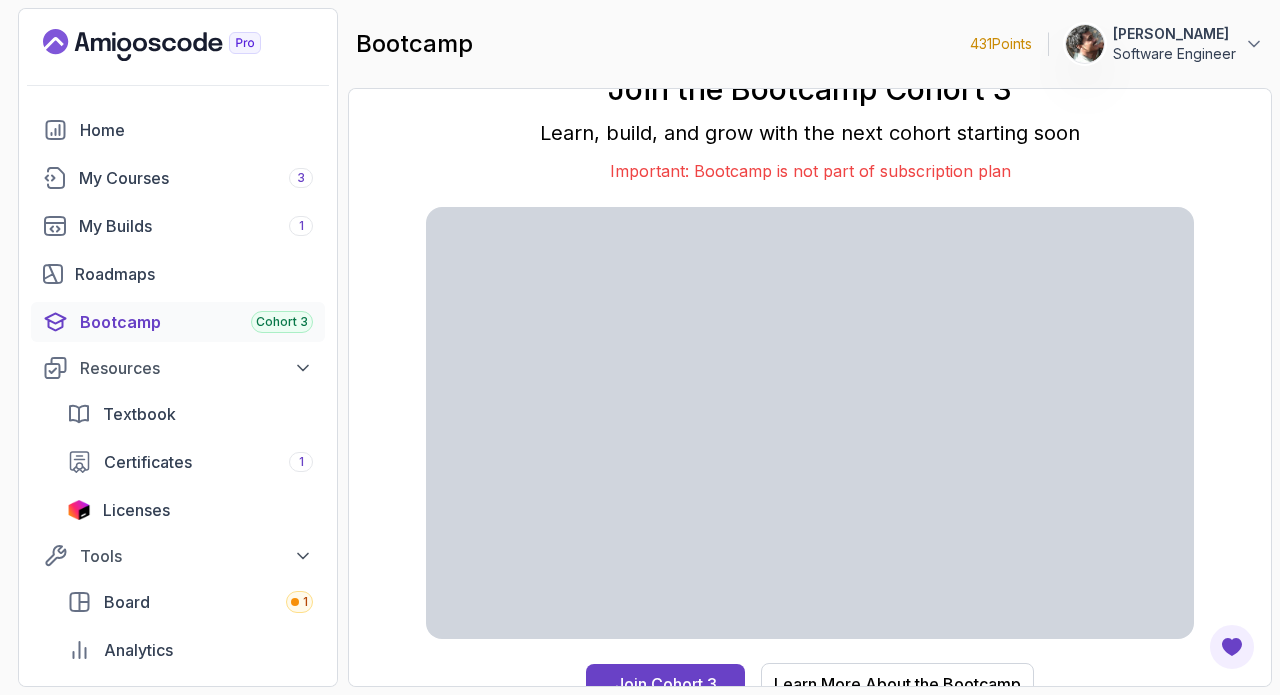 scroll, scrollTop: -1, scrollLeft: 0, axis: vertical 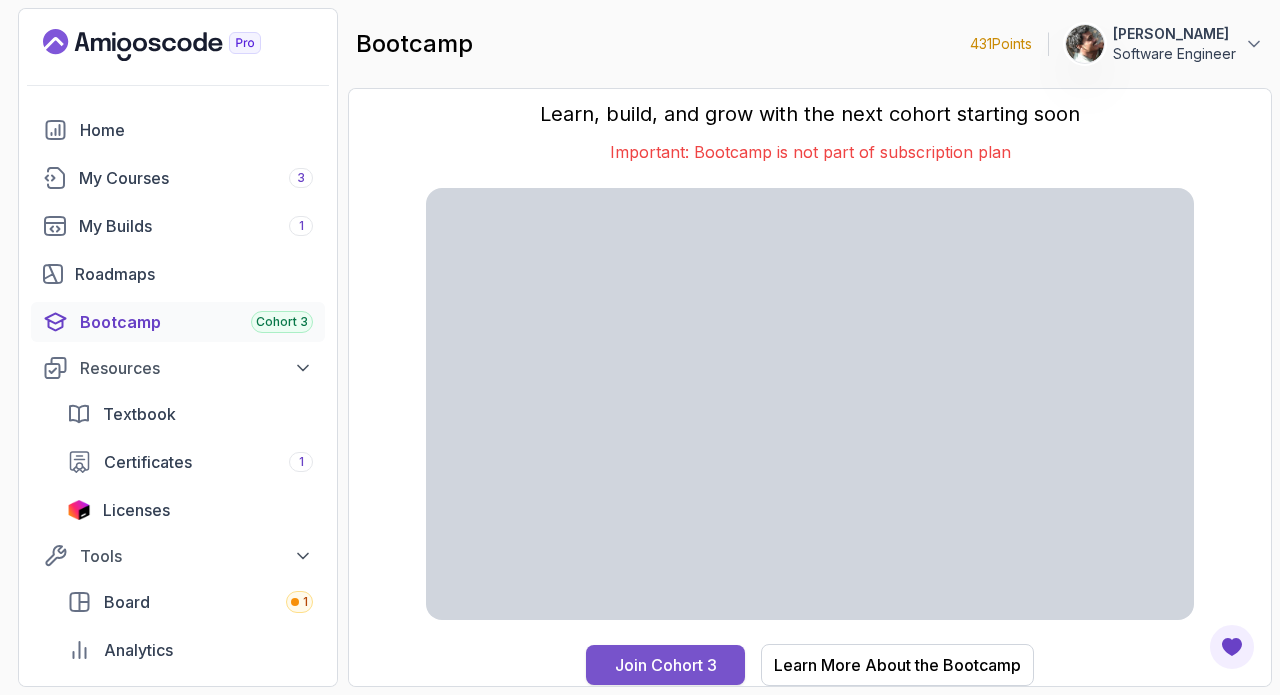 click on "Join Cohort 3" at bounding box center (666, 665) 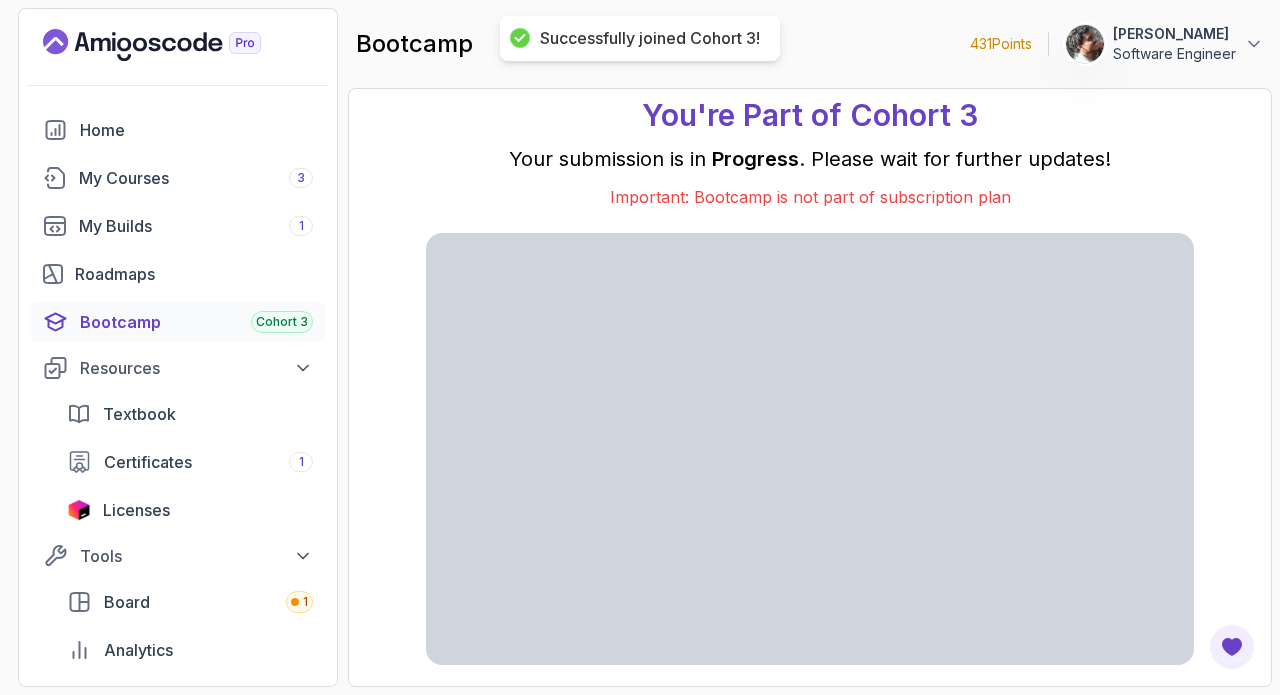 scroll, scrollTop: 0, scrollLeft: 0, axis: both 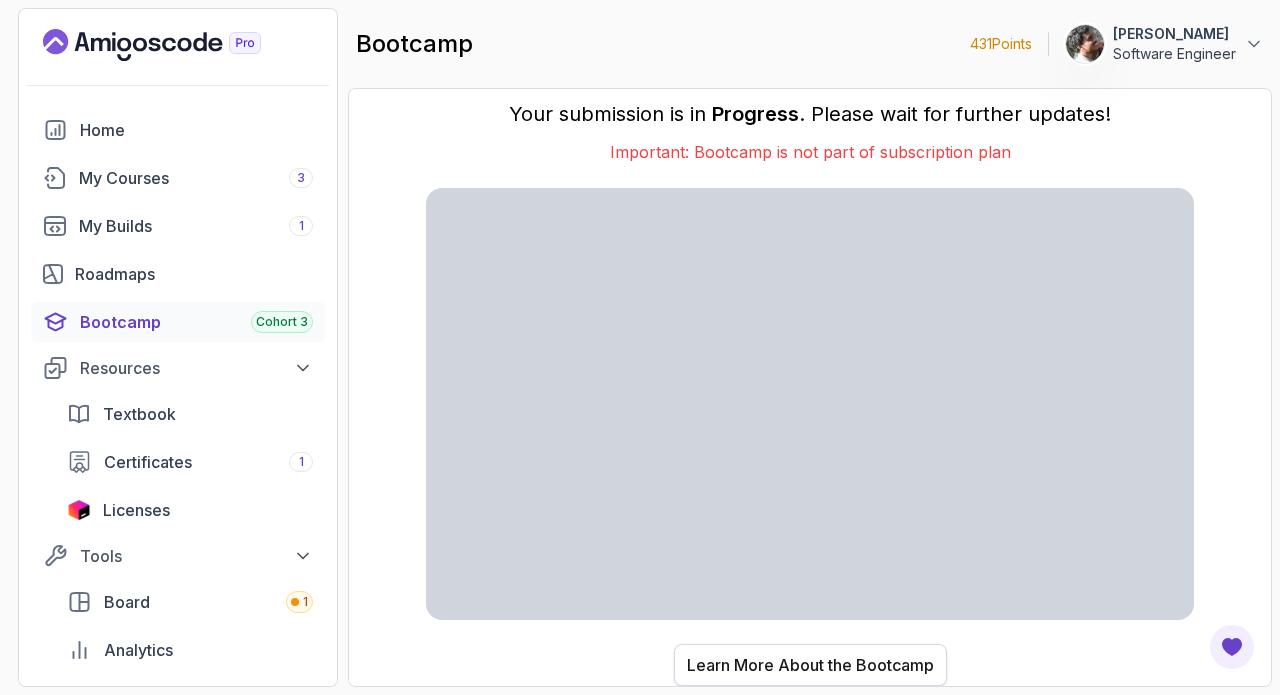 click on "Learn More About the Bootcamp" at bounding box center [810, 665] 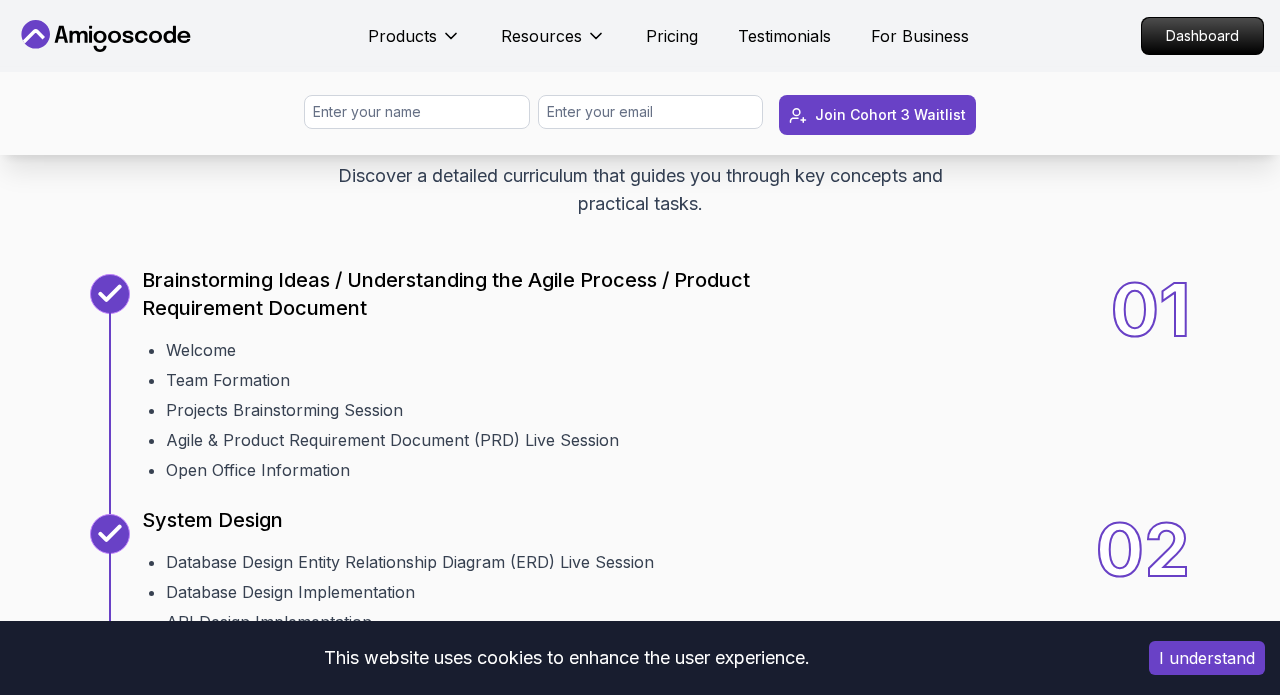 scroll, scrollTop: 2341, scrollLeft: 0, axis: vertical 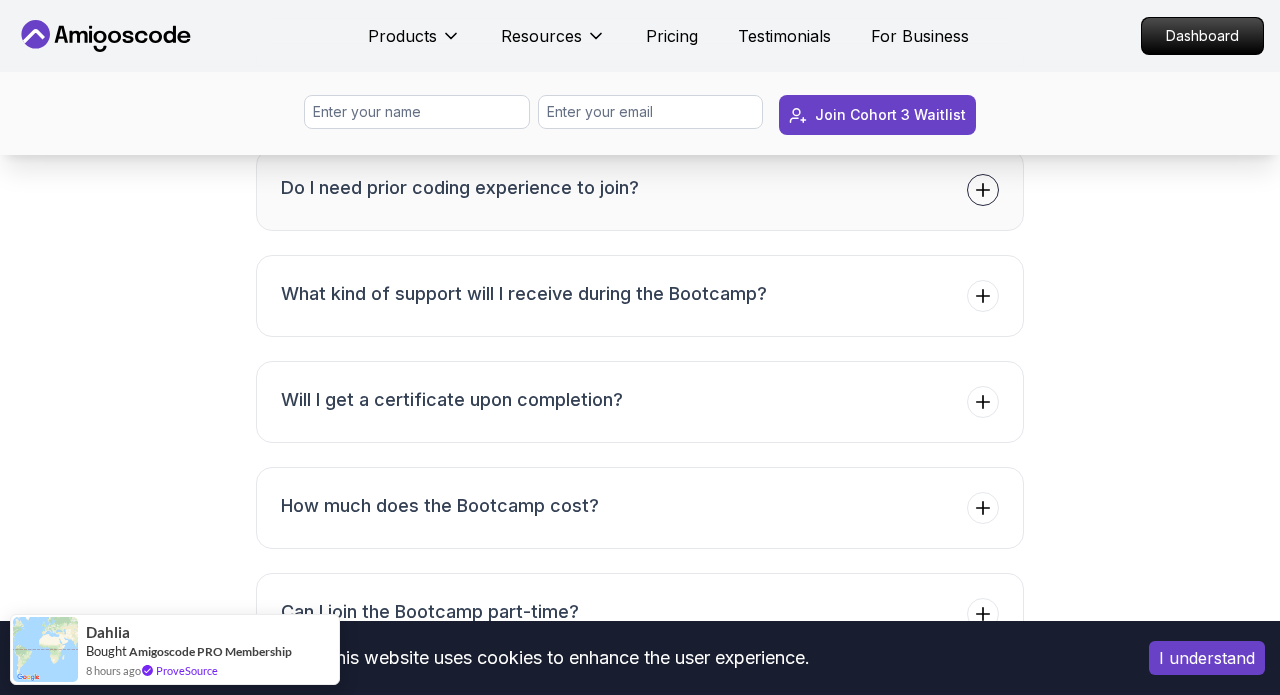 click on "Do I need prior coding experience to join?" at bounding box center [640, 190] 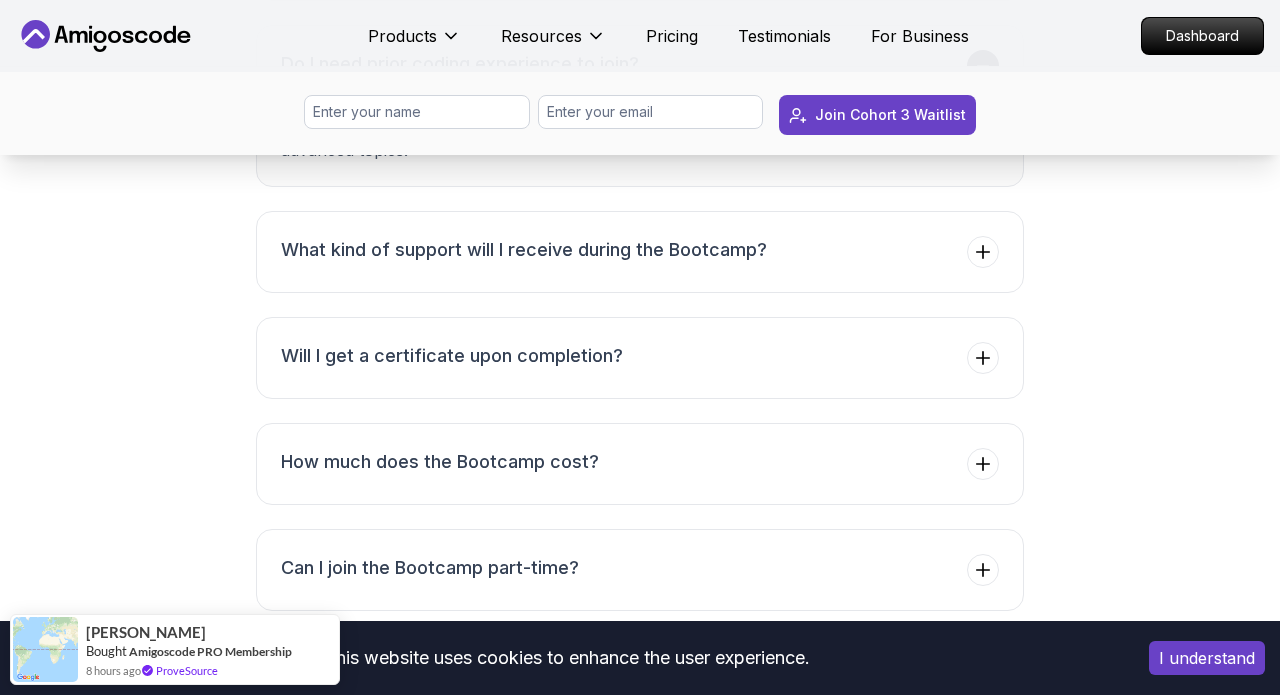 scroll, scrollTop: 7971, scrollLeft: 0, axis: vertical 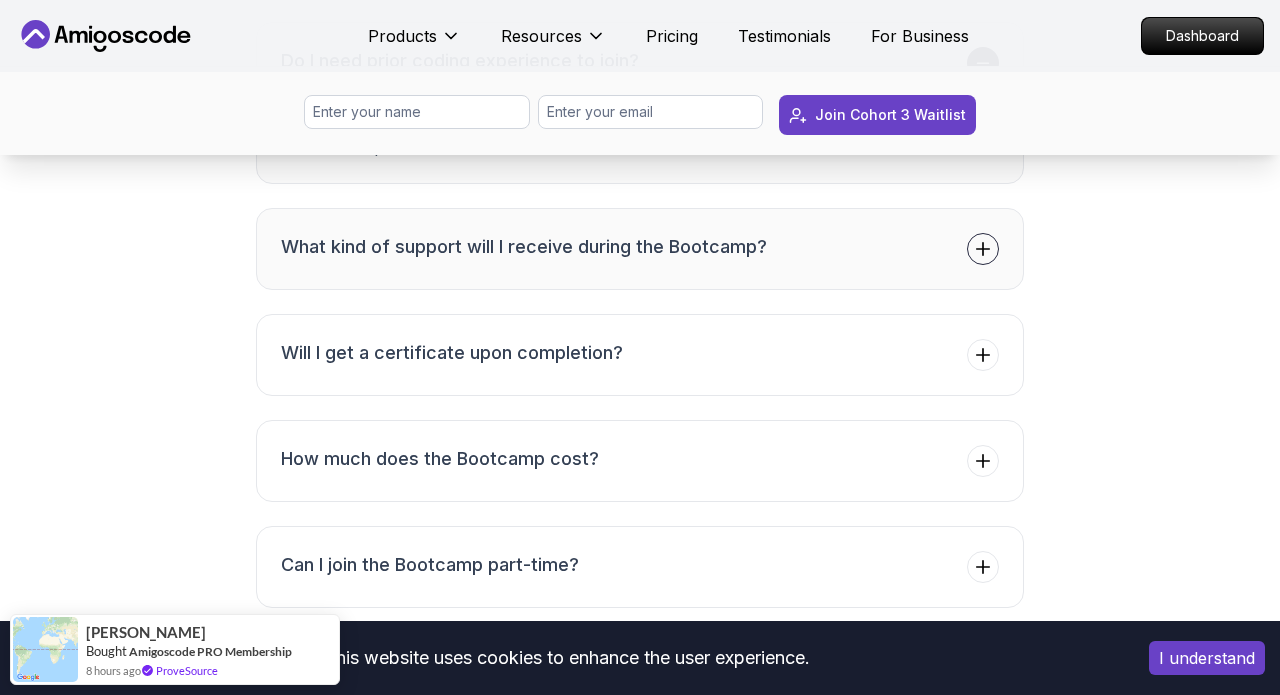 click on "What kind of support will I receive during the Bootcamp?" at bounding box center [640, 249] 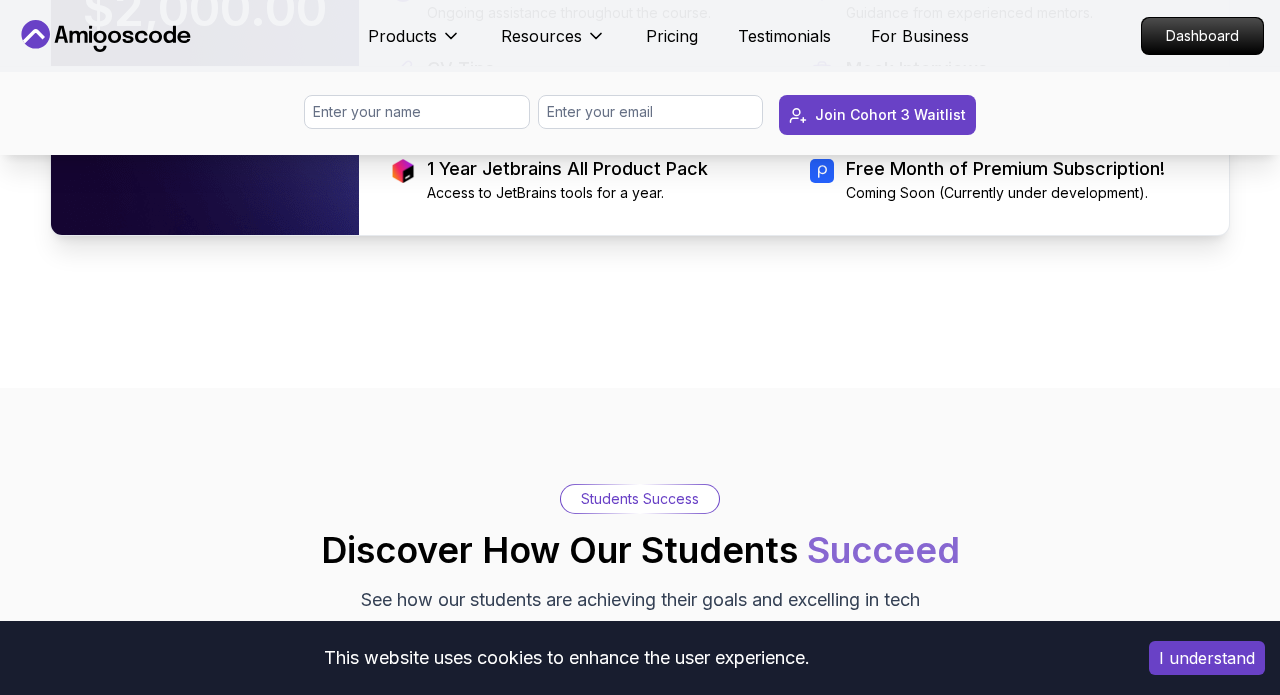 scroll, scrollTop: 4560, scrollLeft: 0, axis: vertical 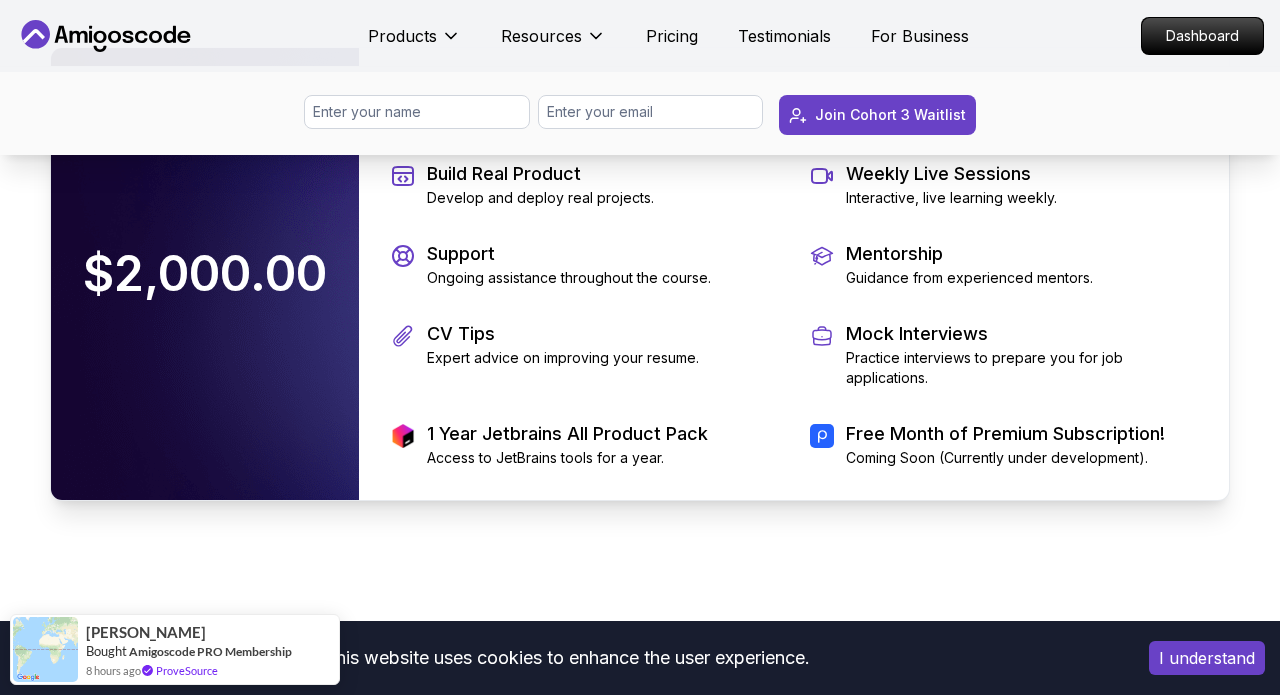 click 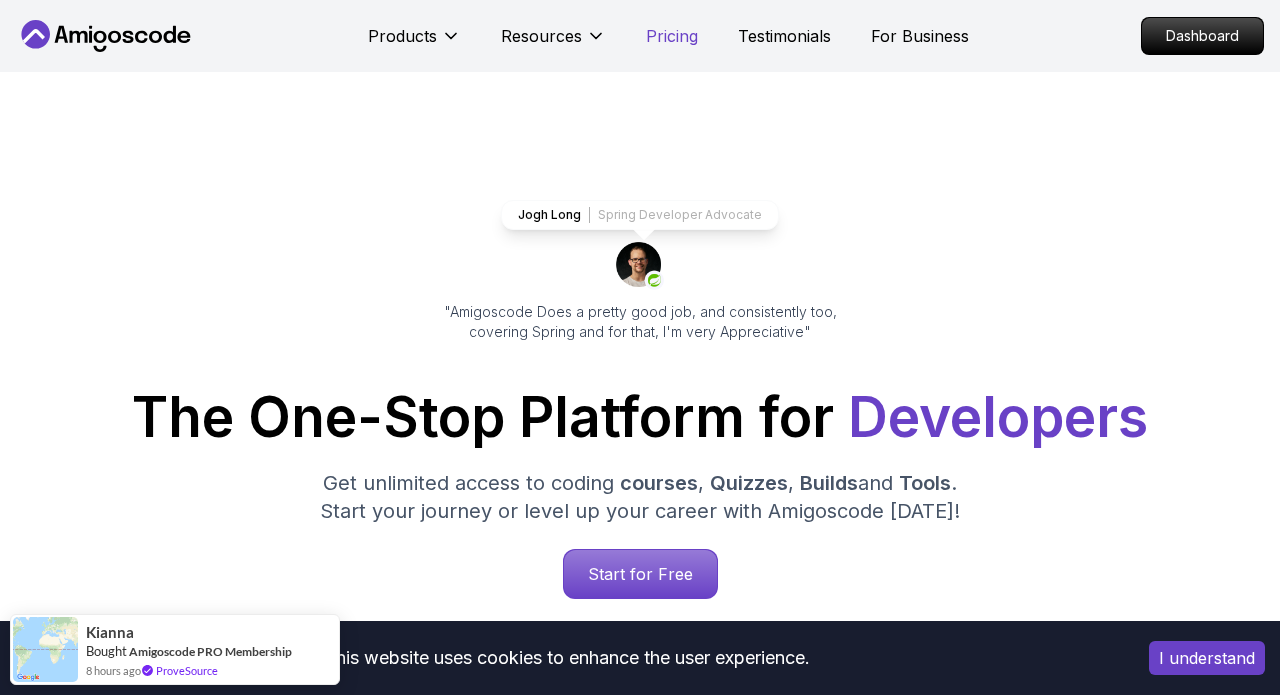 scroll, scrollTop: 0, scrollLeft: 0, axis: both 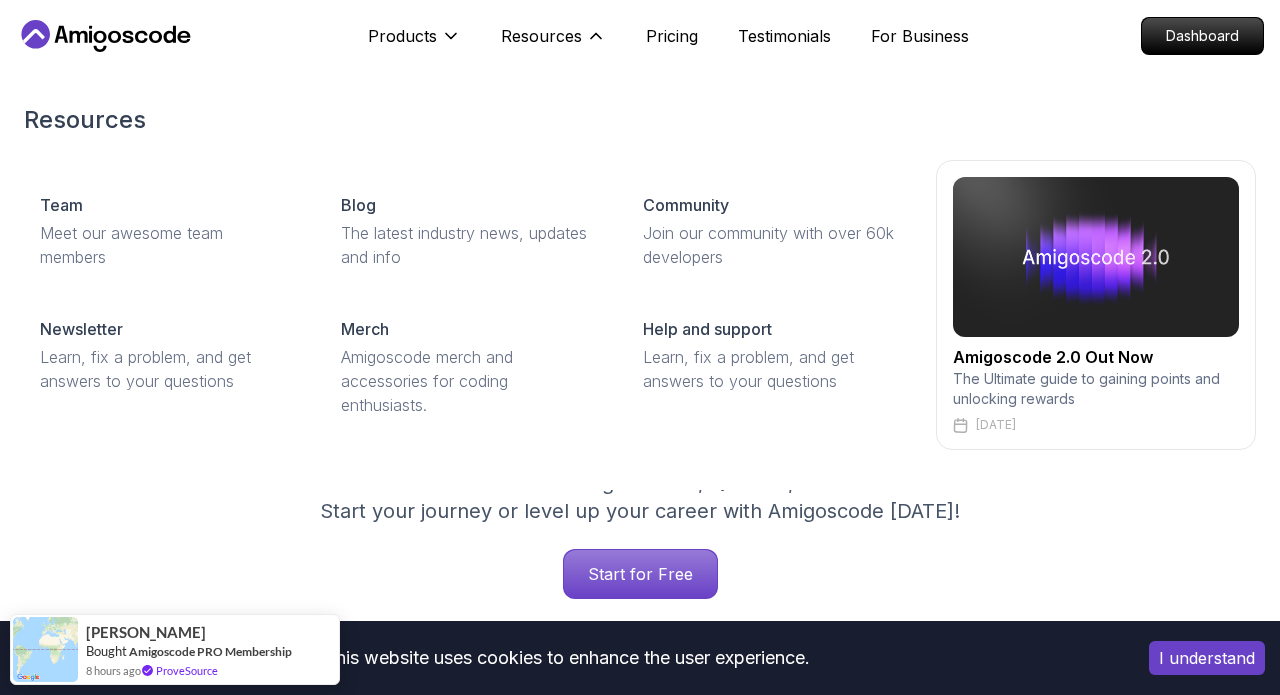 click on "The Ultimate guide to gaining points and unlocking rewards" at bounding box center (1096, 389) 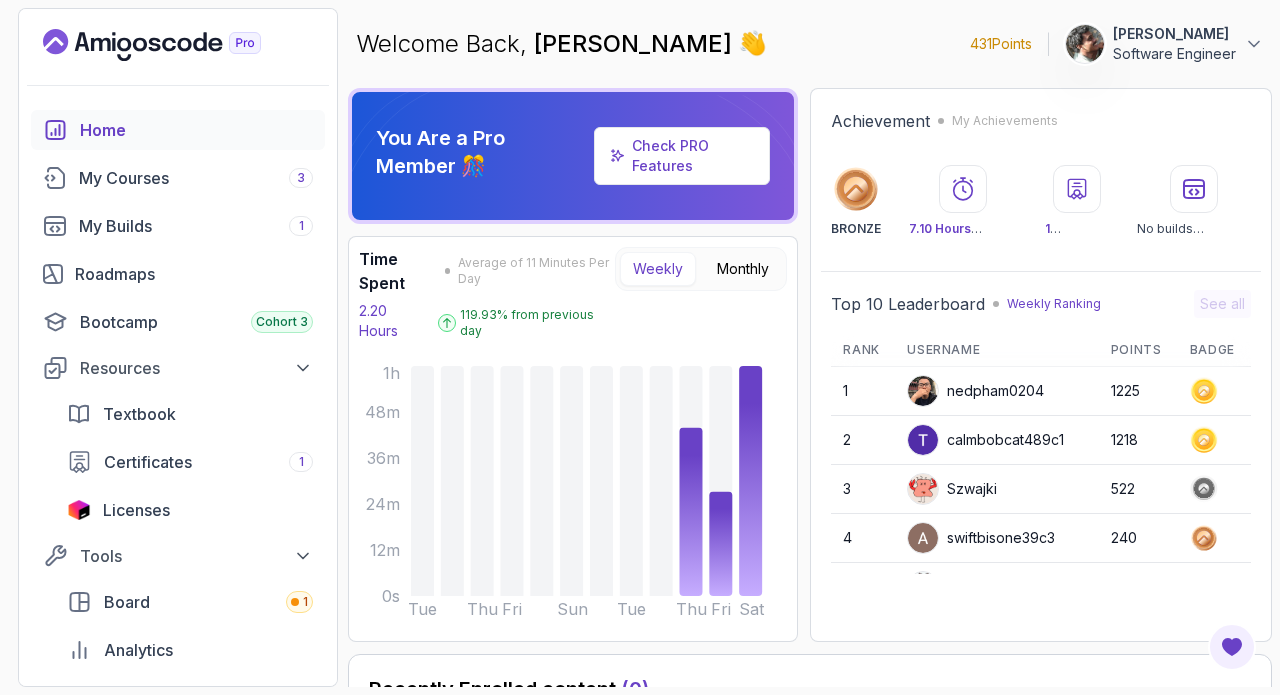 click on "Check PRO Features" at bounding box center (692, 156) 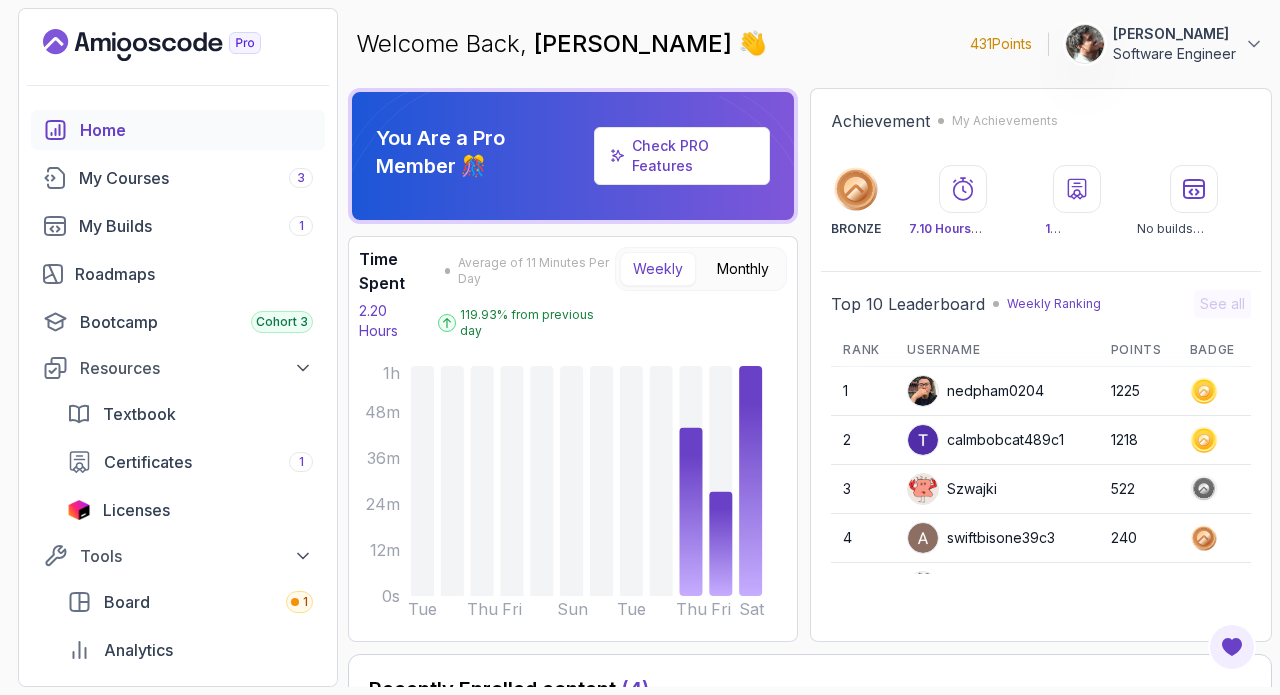 click on "Check PRO Features" at bounding box center [692, 156] 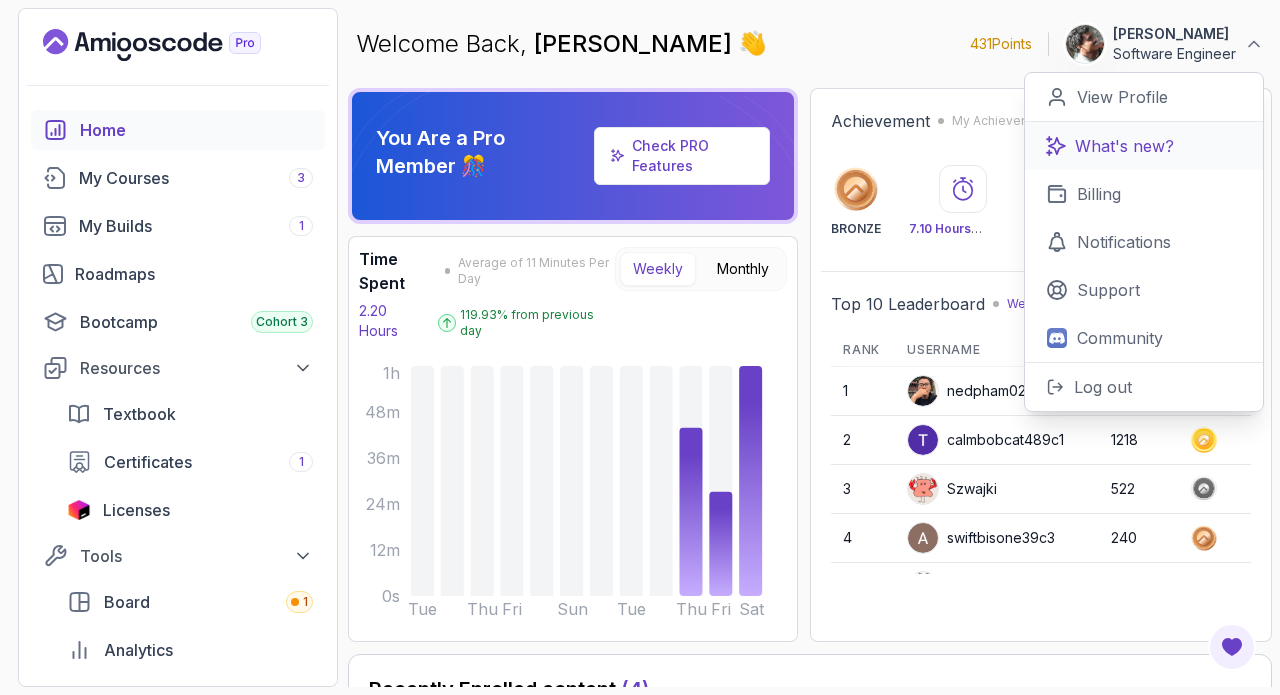click on "What's new?" at bounding box center (1144, 146) 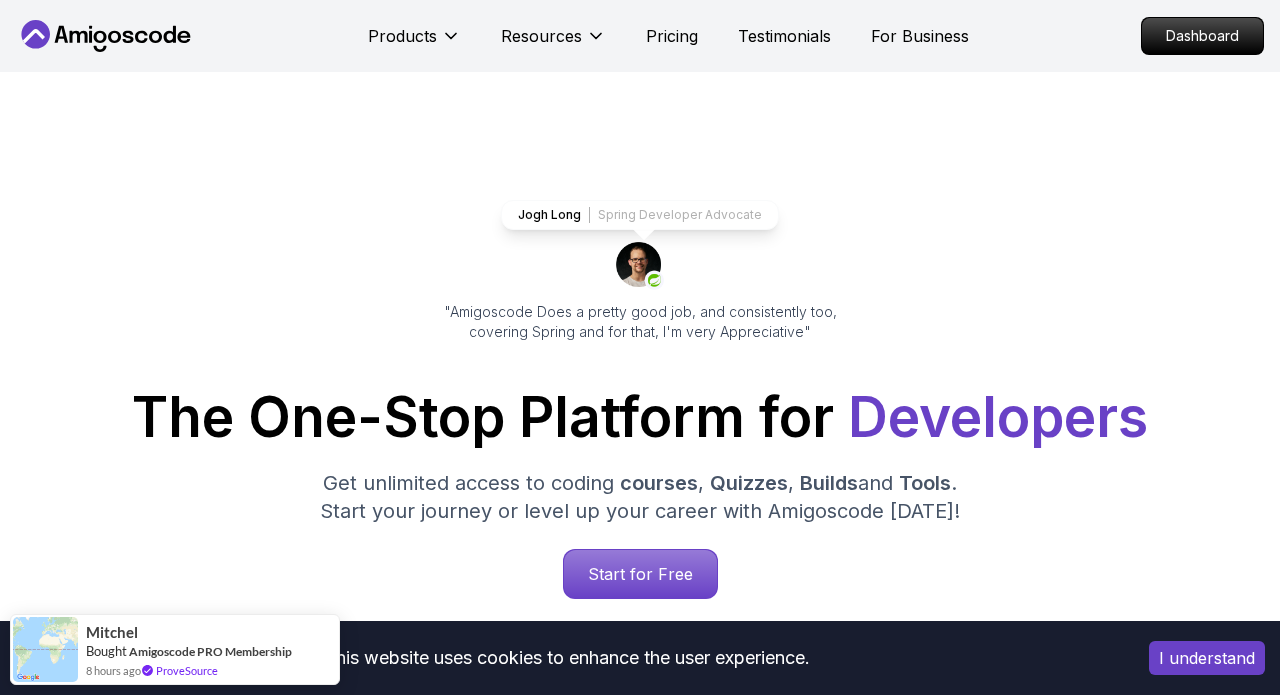 scroll, scrollTop: 0, scrollLeft: 0, axis: both 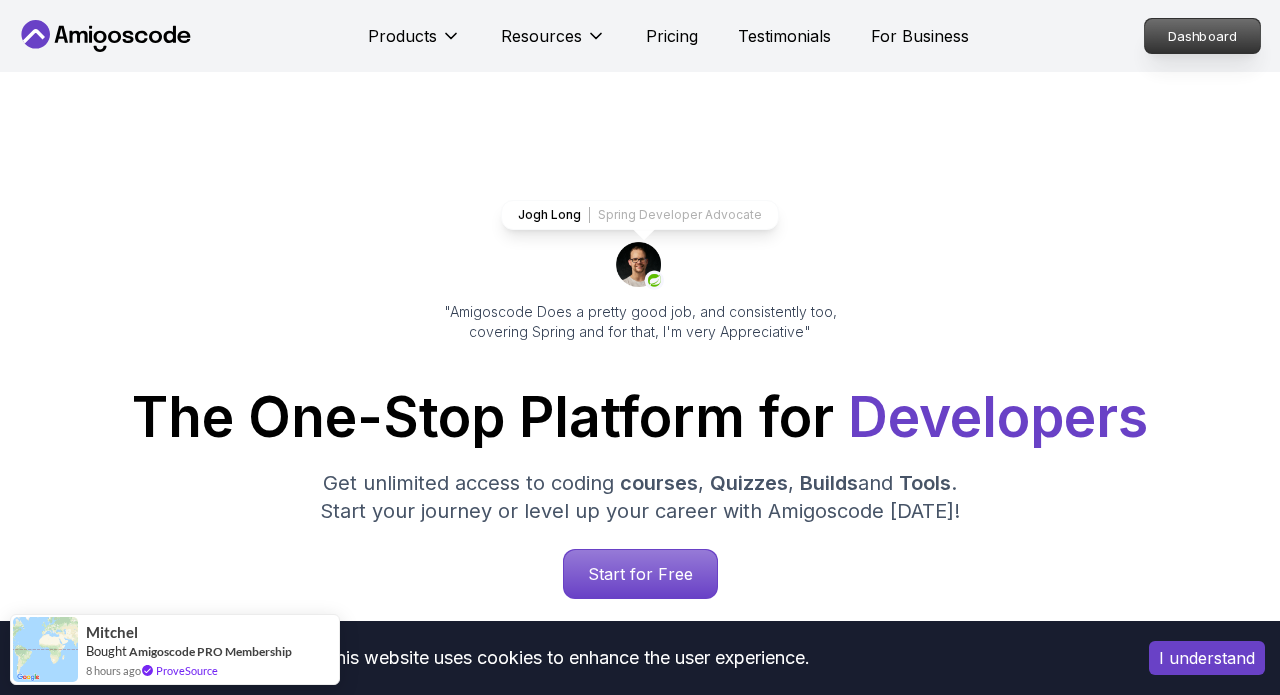 click on "Dashboard" at bounding box center (1202, 36) 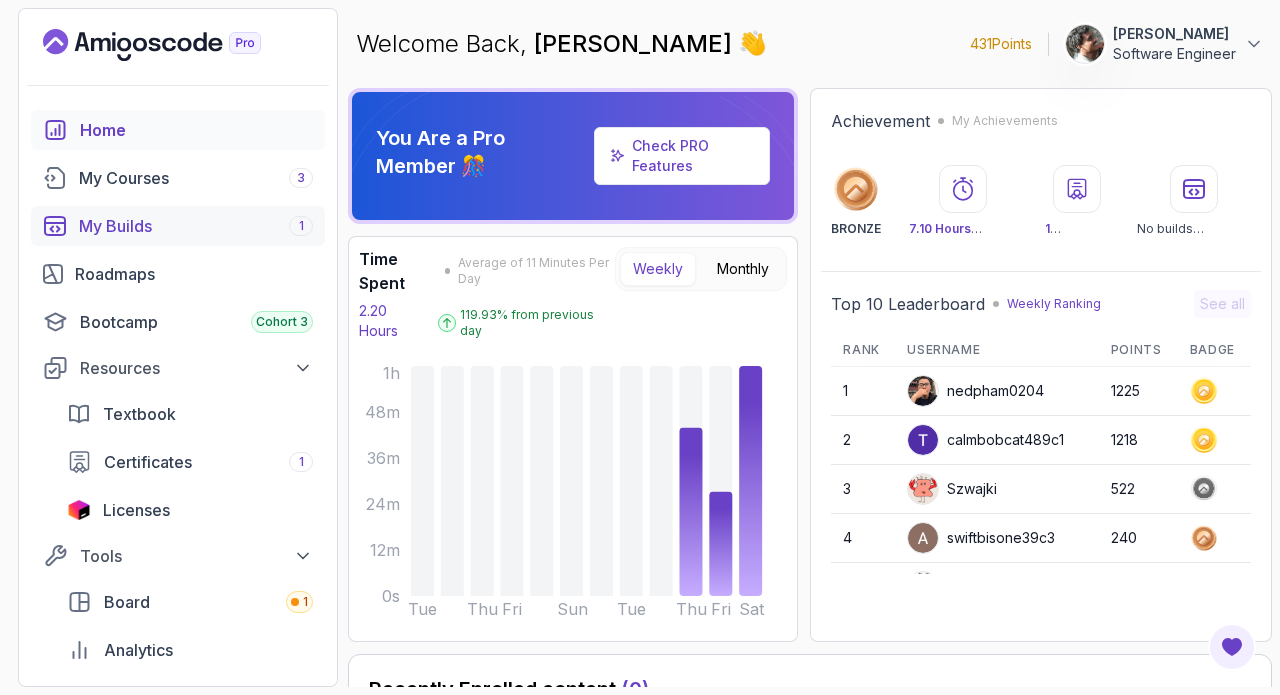 click on "My Builds 1" at bounding box center [196, 226] 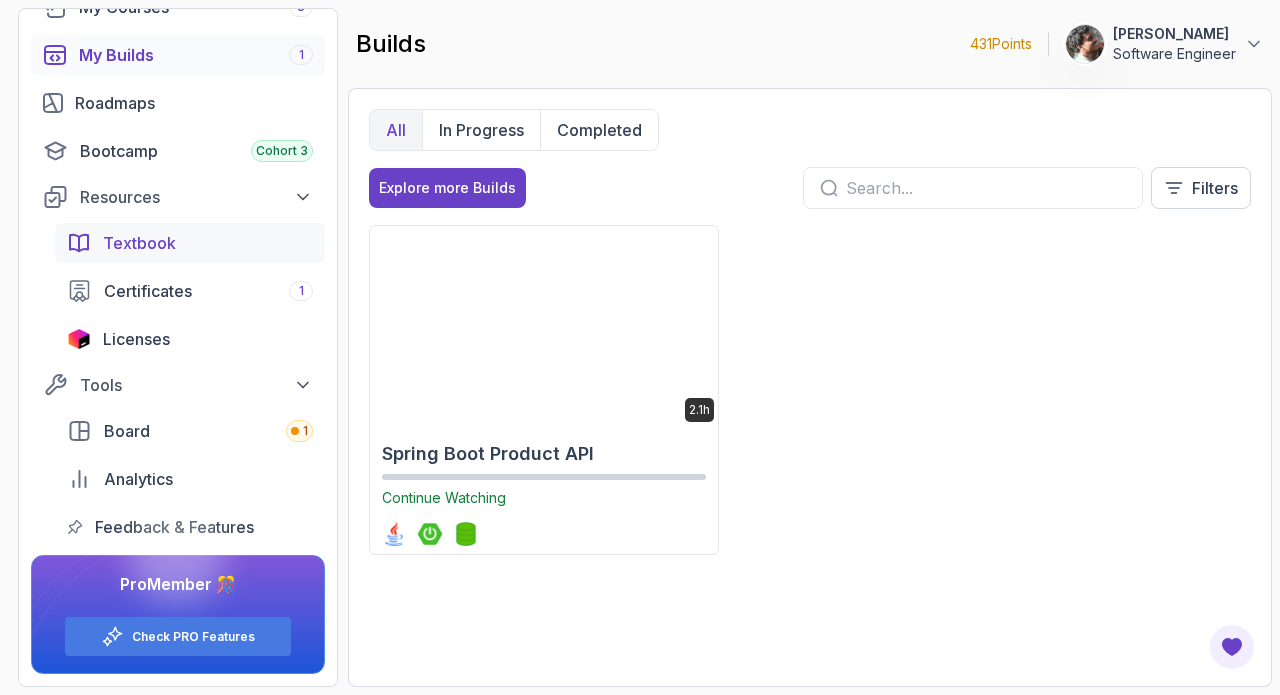scroll, scrollTop: 171, scrollLeft: 0, axis: vertical 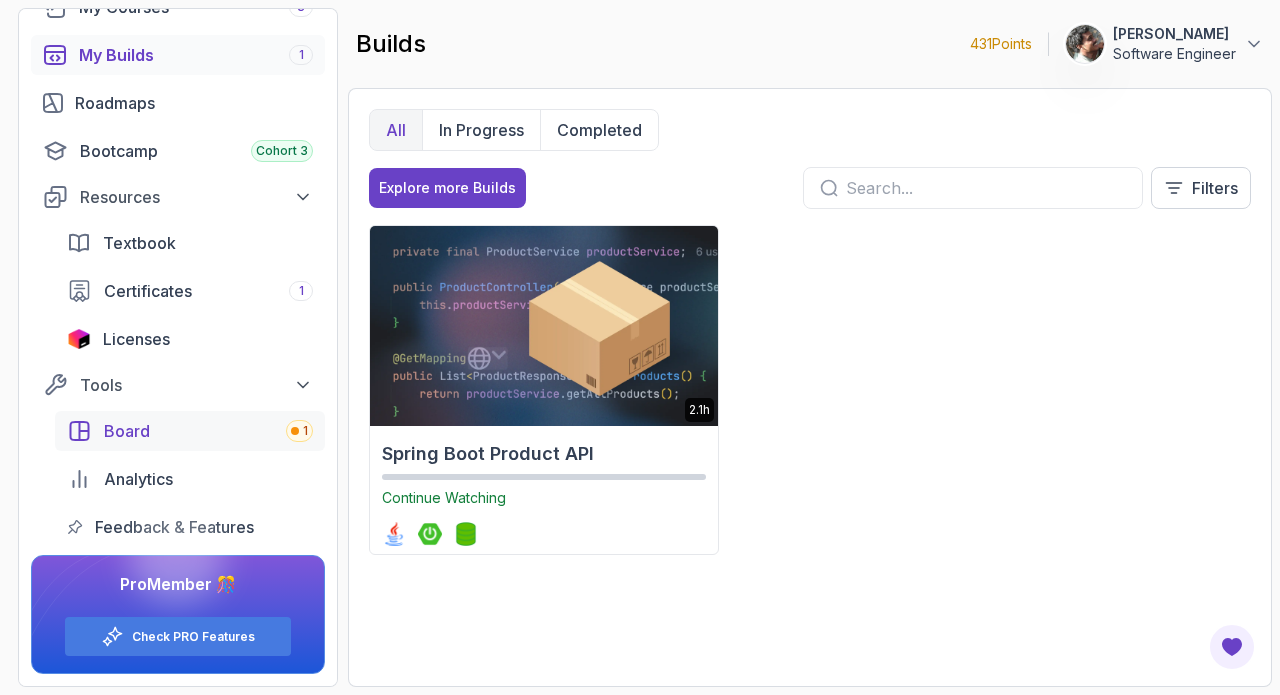 click on "Board" at bounding box center [127, 431] 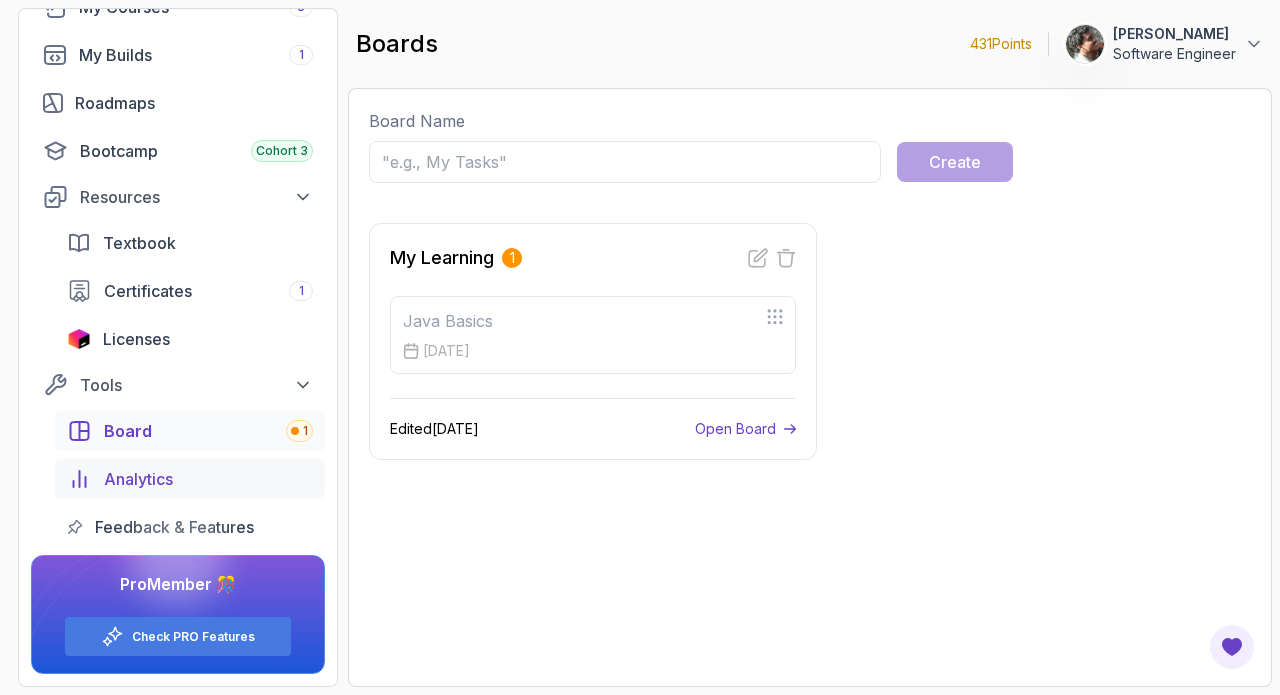 click on "Analytics" at bounding box center [138, 479] 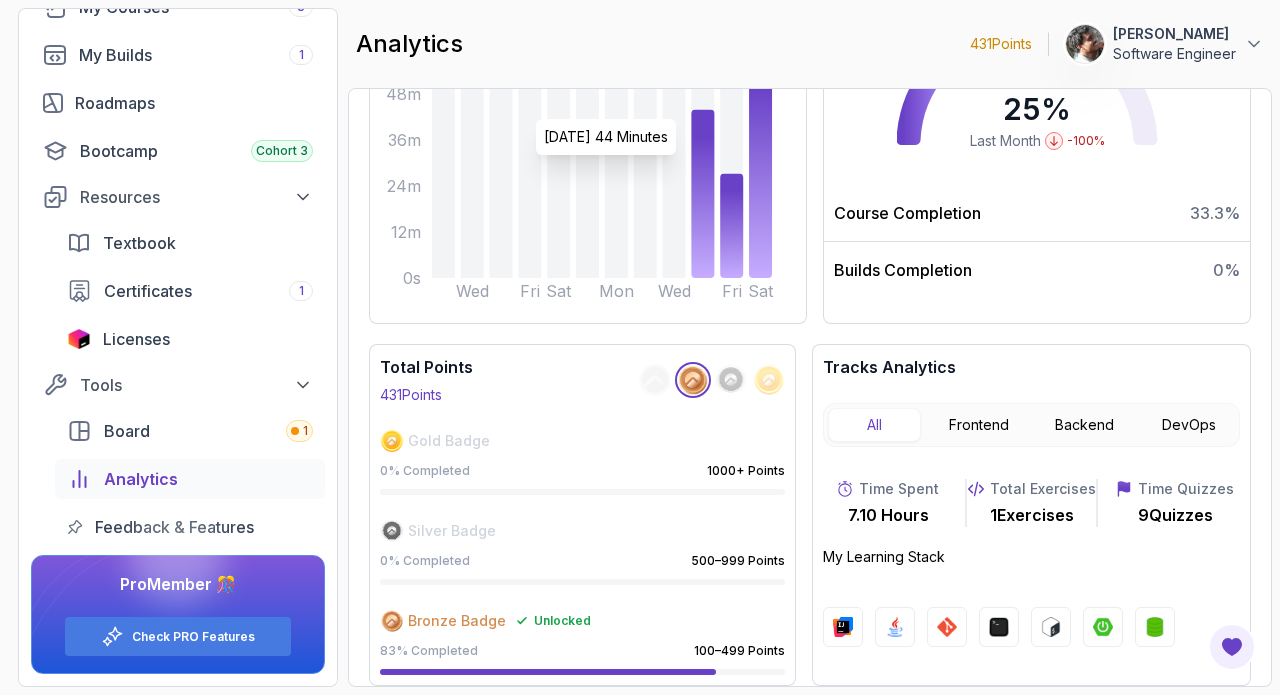 scroll, scrollTop: 421, scrollLeft: 0, axis: vertical 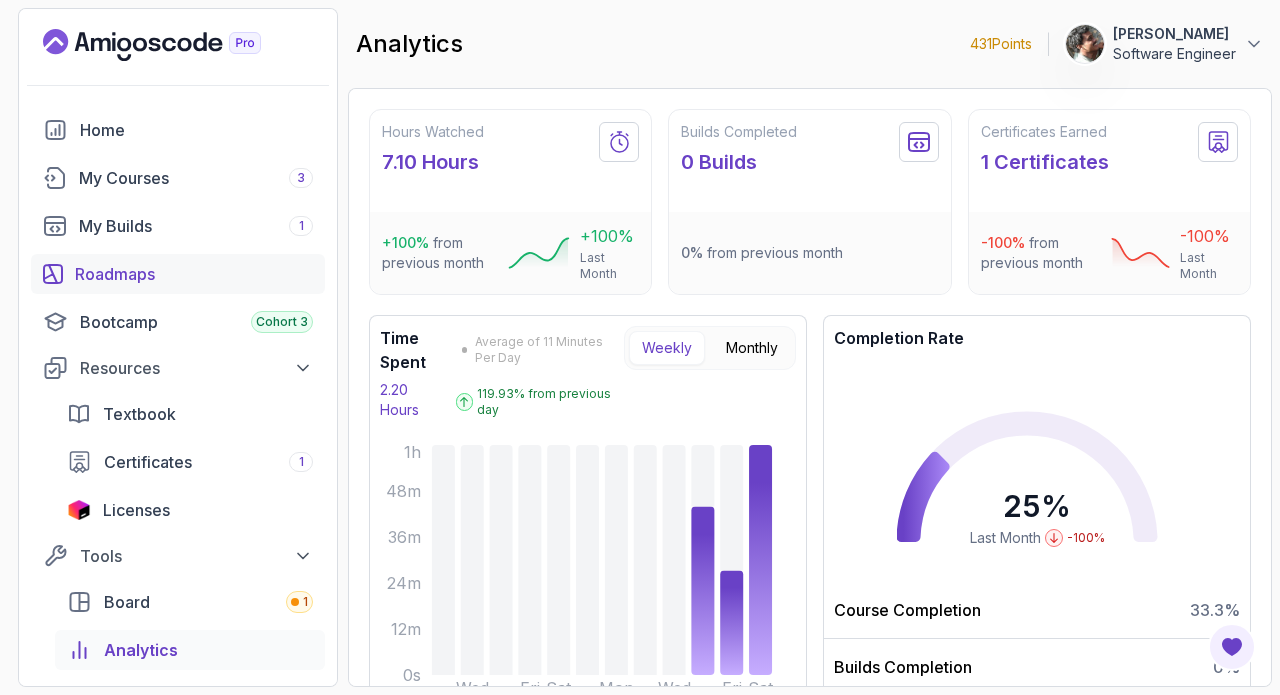 click on "Roadmaps" at bounding box center [194, 274] 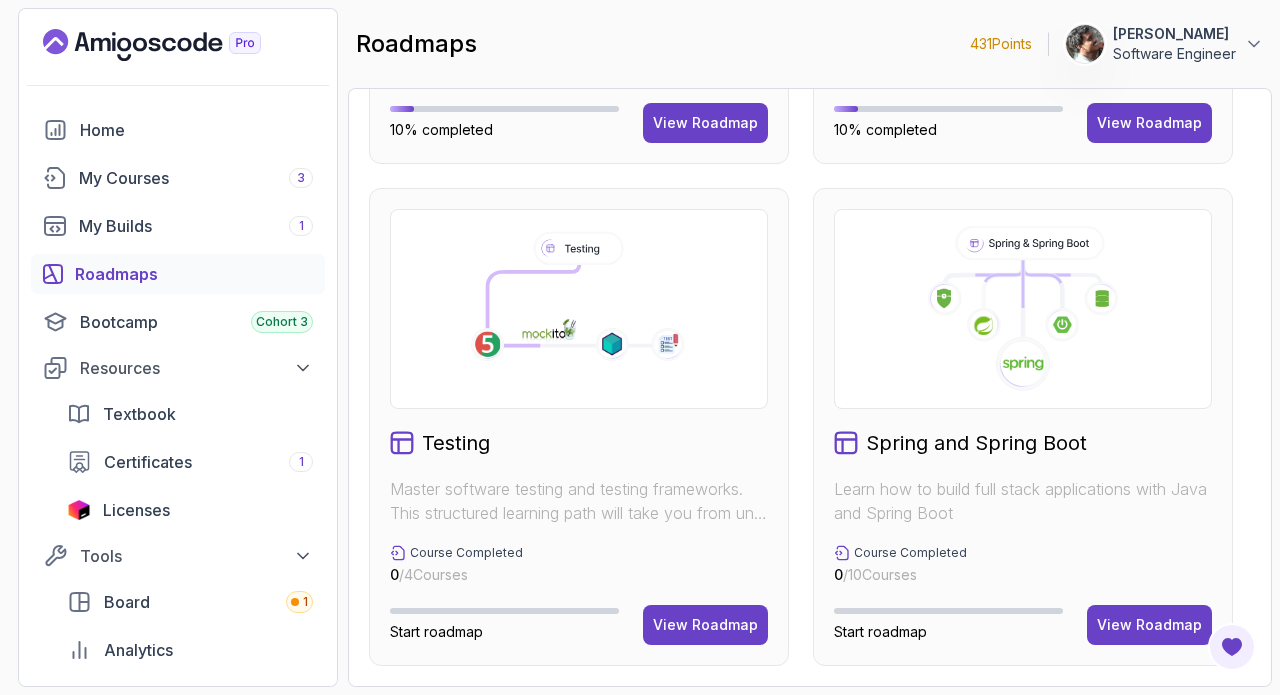 scroll, scrollTop: 925, scrollLeft: 0, axis: vertical 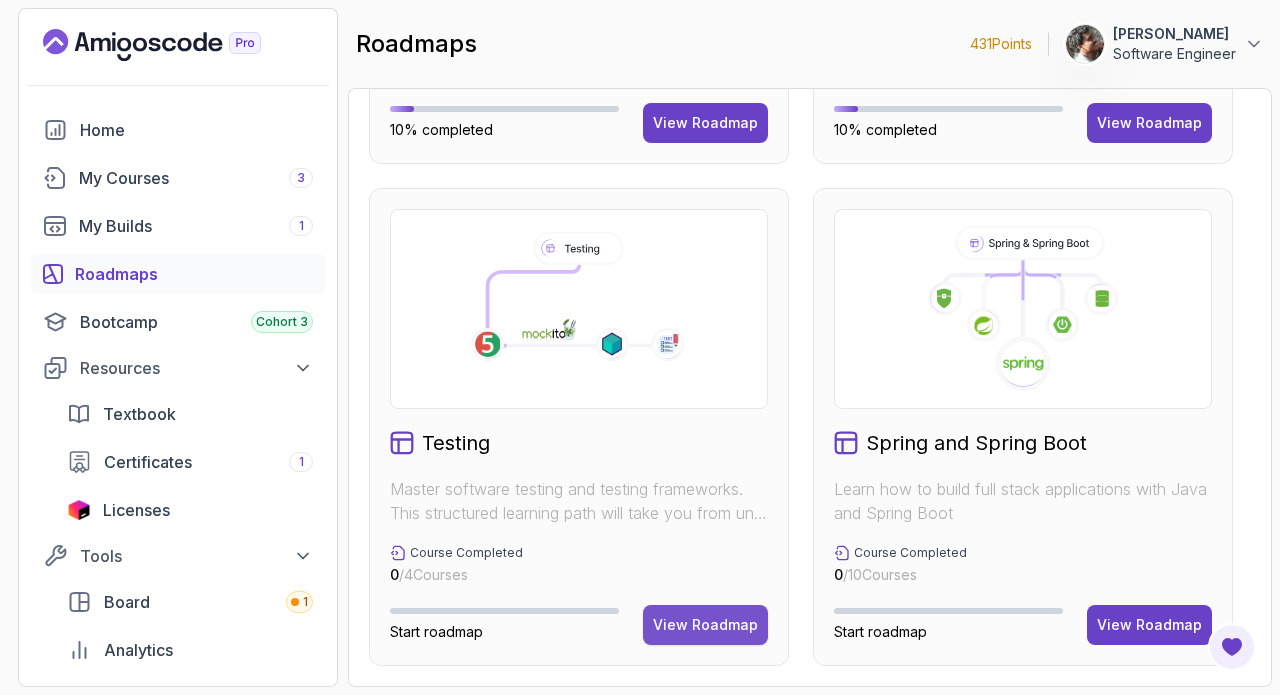 click on "View Roadmap" at bounding box center (705, 625) 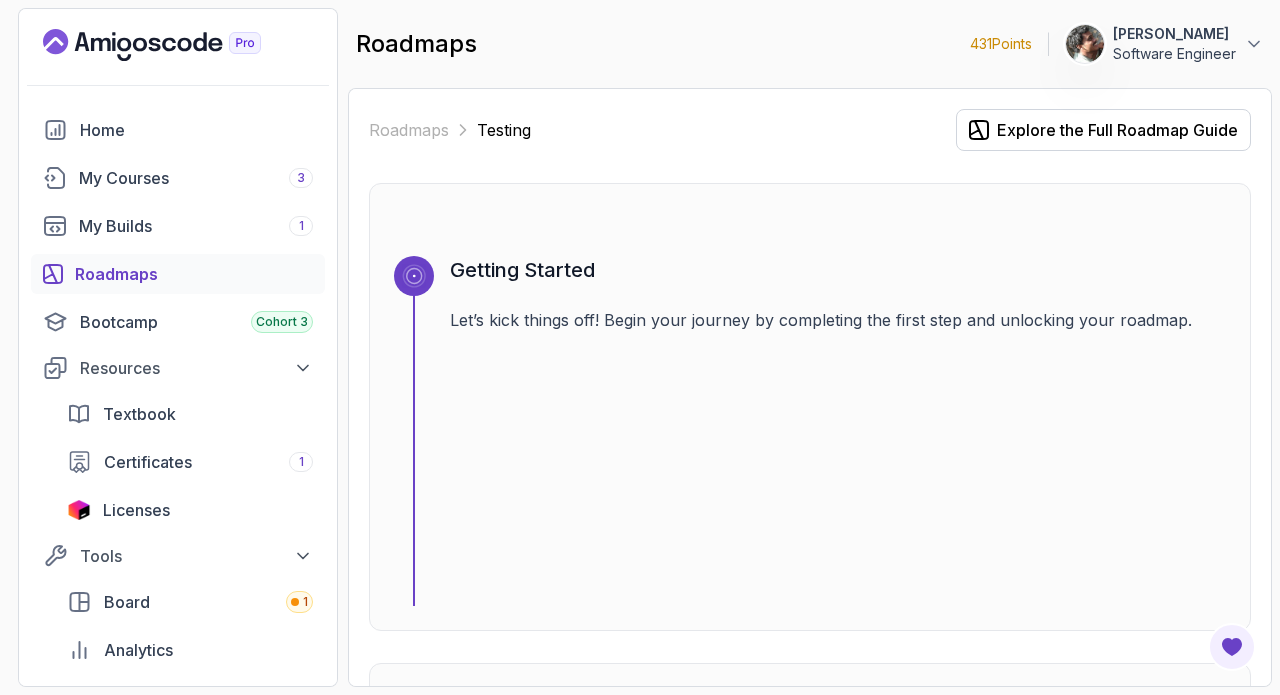 scroll, scrollTop: 0, scrollLeft: 0, axis: both 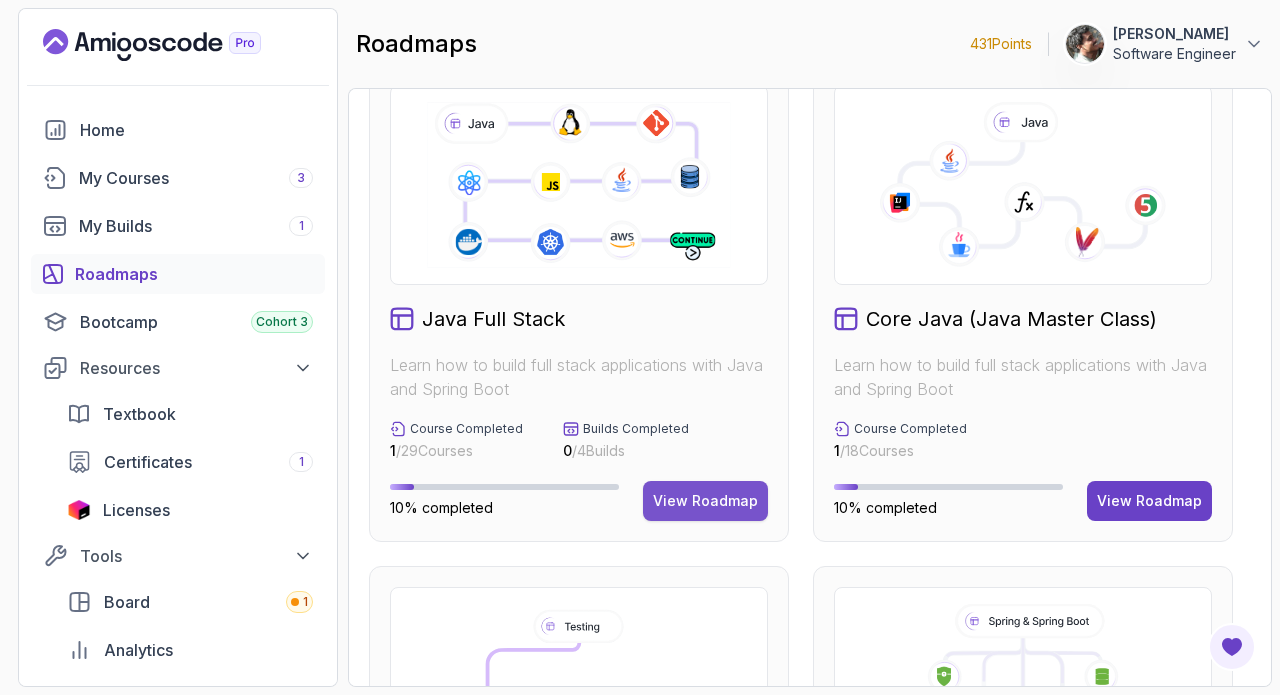 click on "View Roadmap" at bounding box center (705, 501) 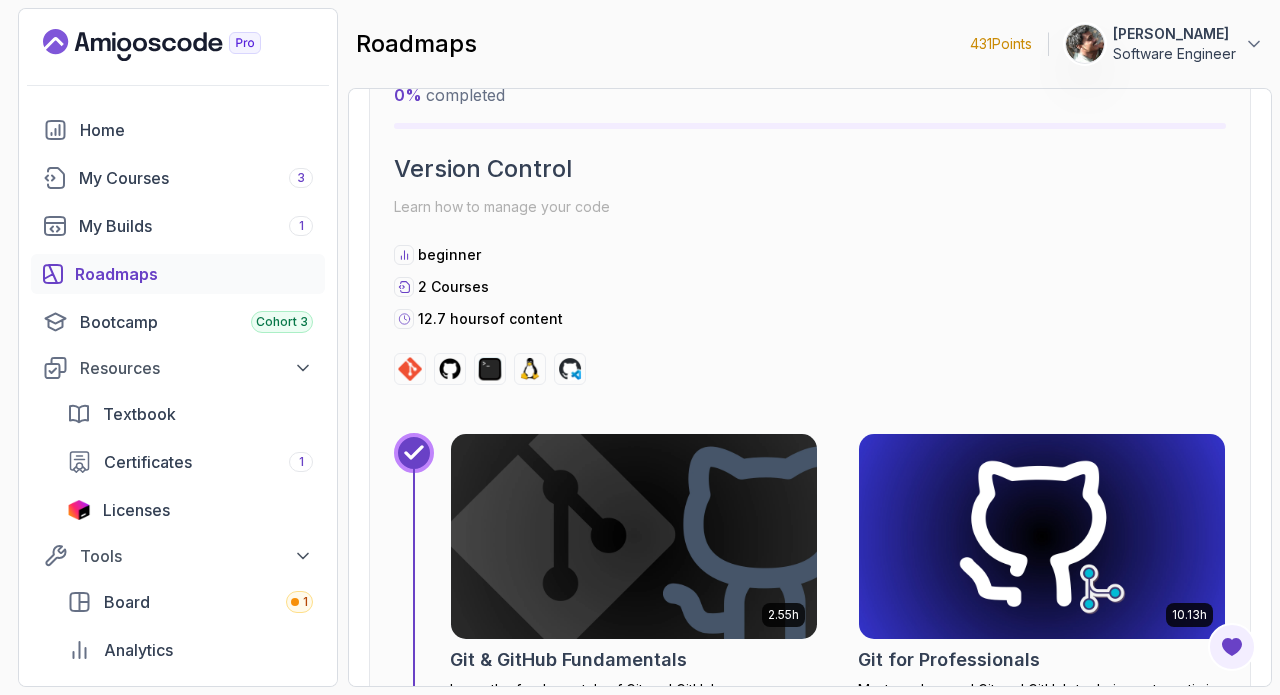 scroll, scrollTop: 0, scrollLeft: 0, axis: both 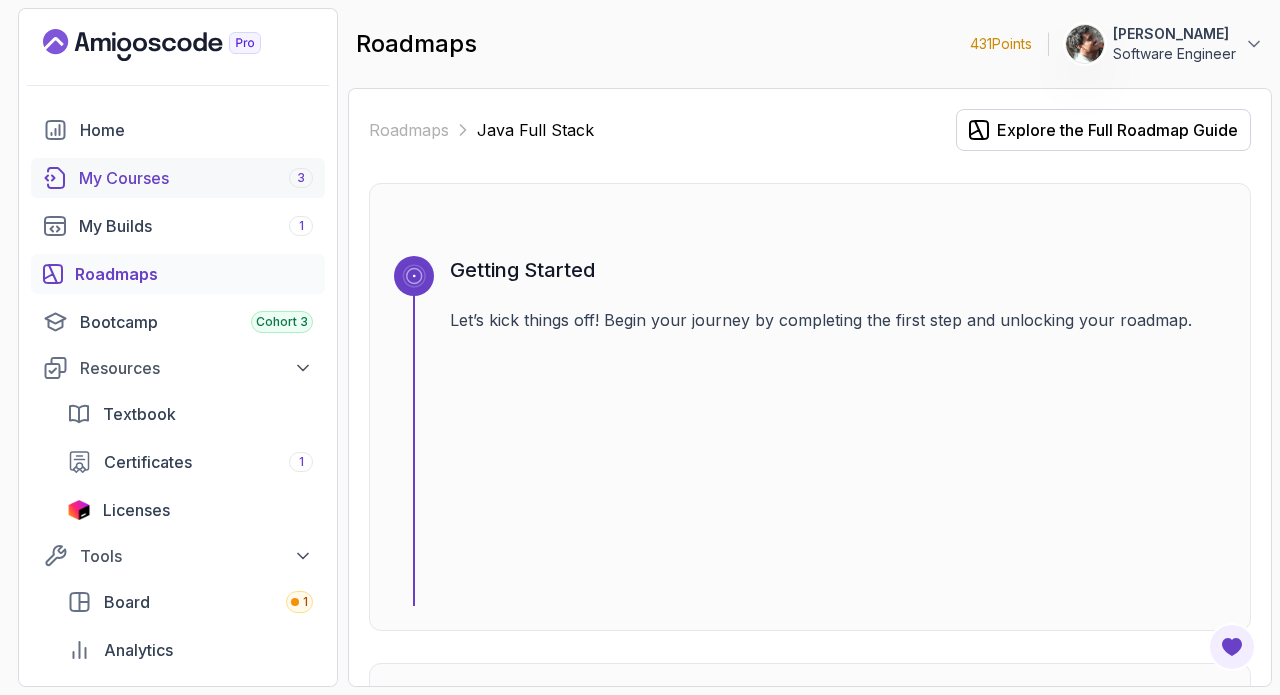 click on "My Courses 3" at bounding box center [196, 178] 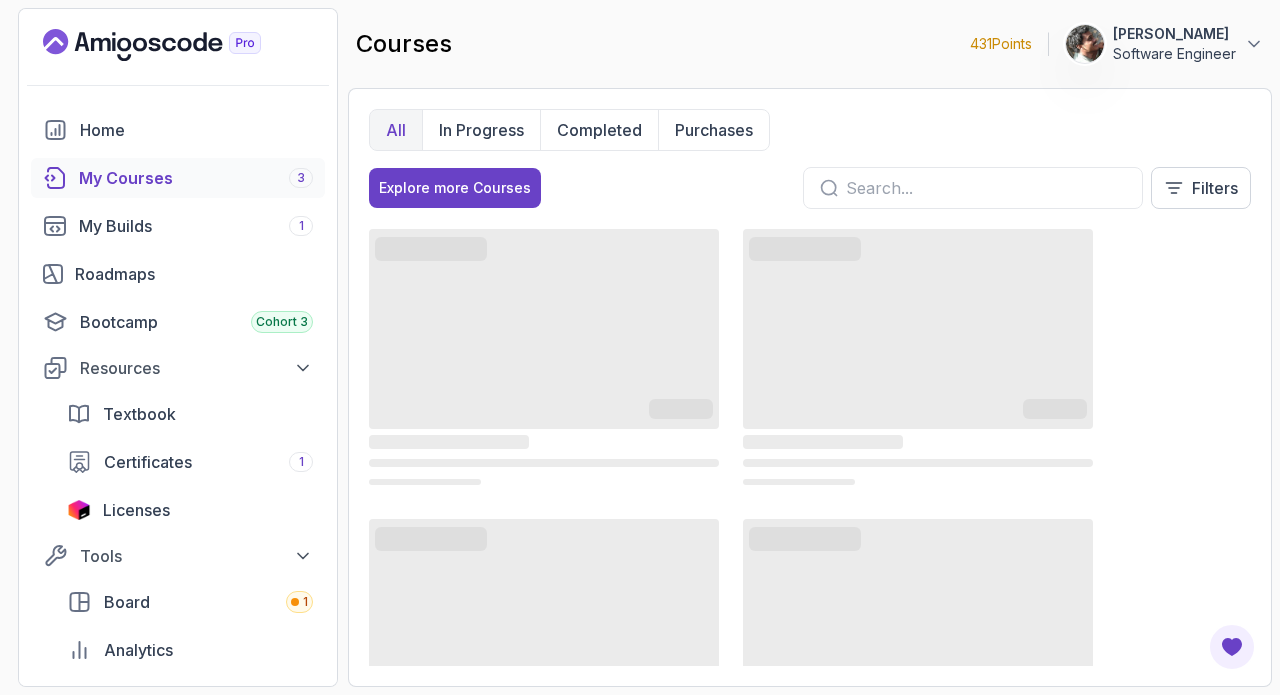 scroll, scrollTop: 0, scrollLeft: 0, axis: both 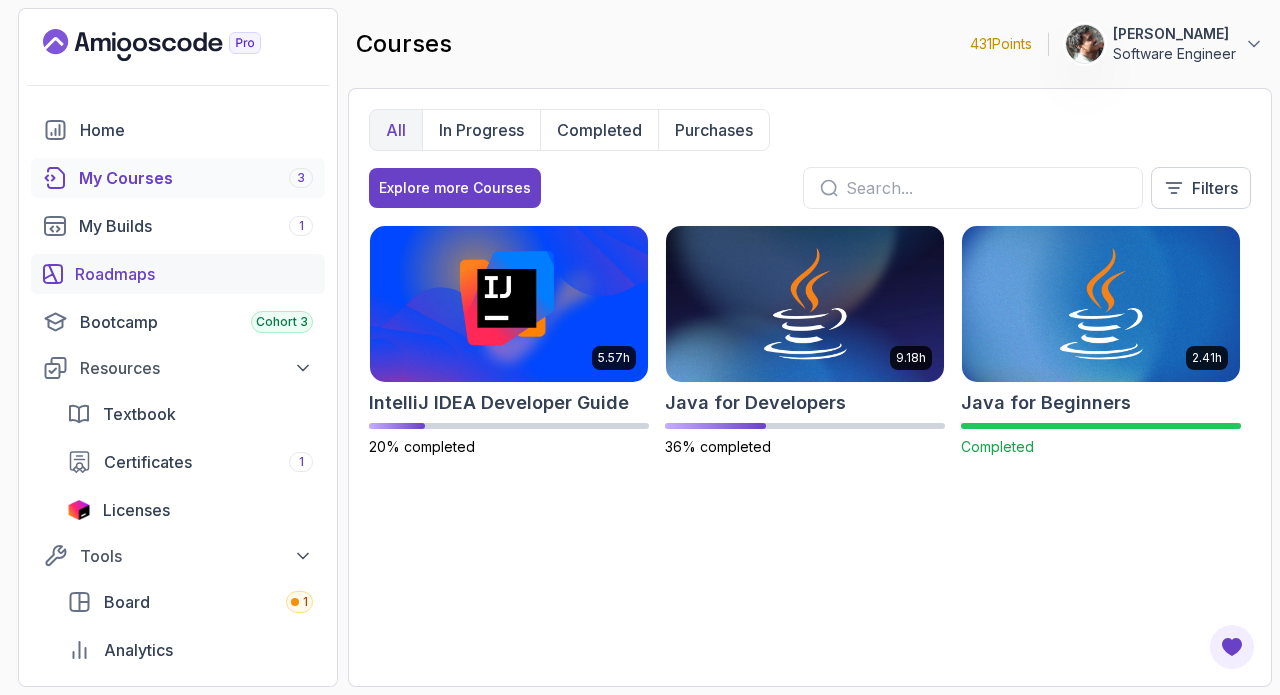 click on "Roadmaps" at bounding box center [178, 274] 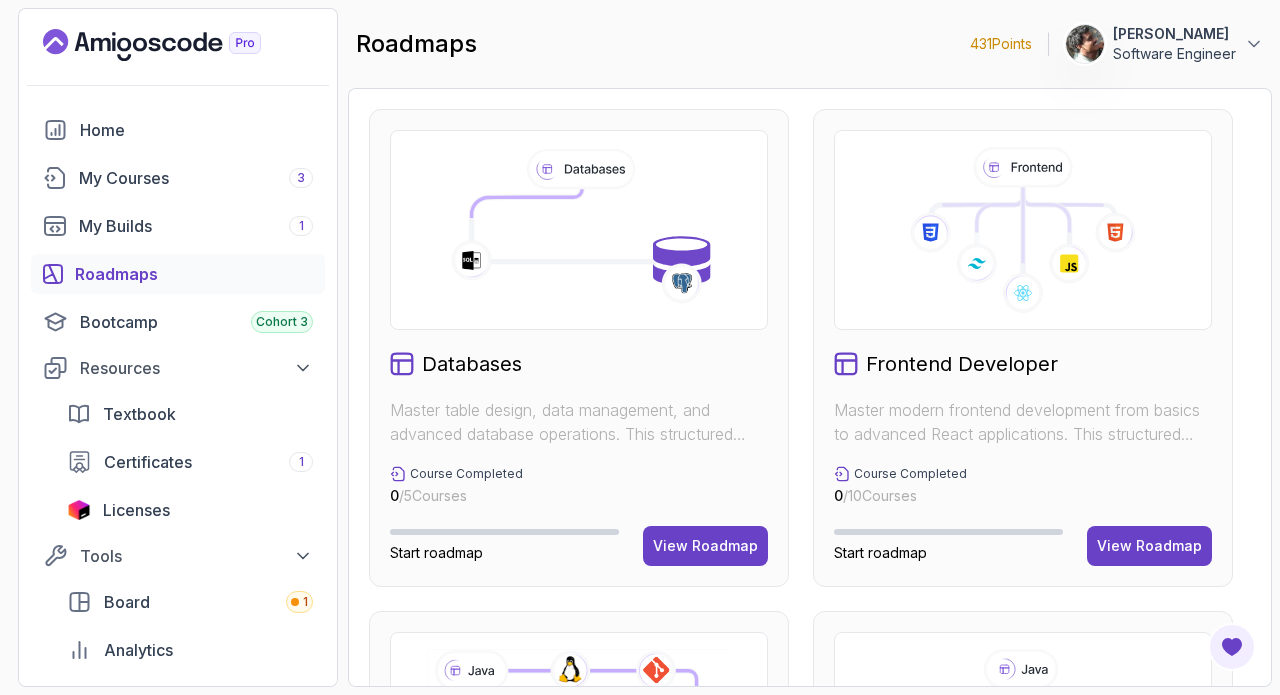 scroll, scrollTop: 0, scrollLeft: 0, axis: both 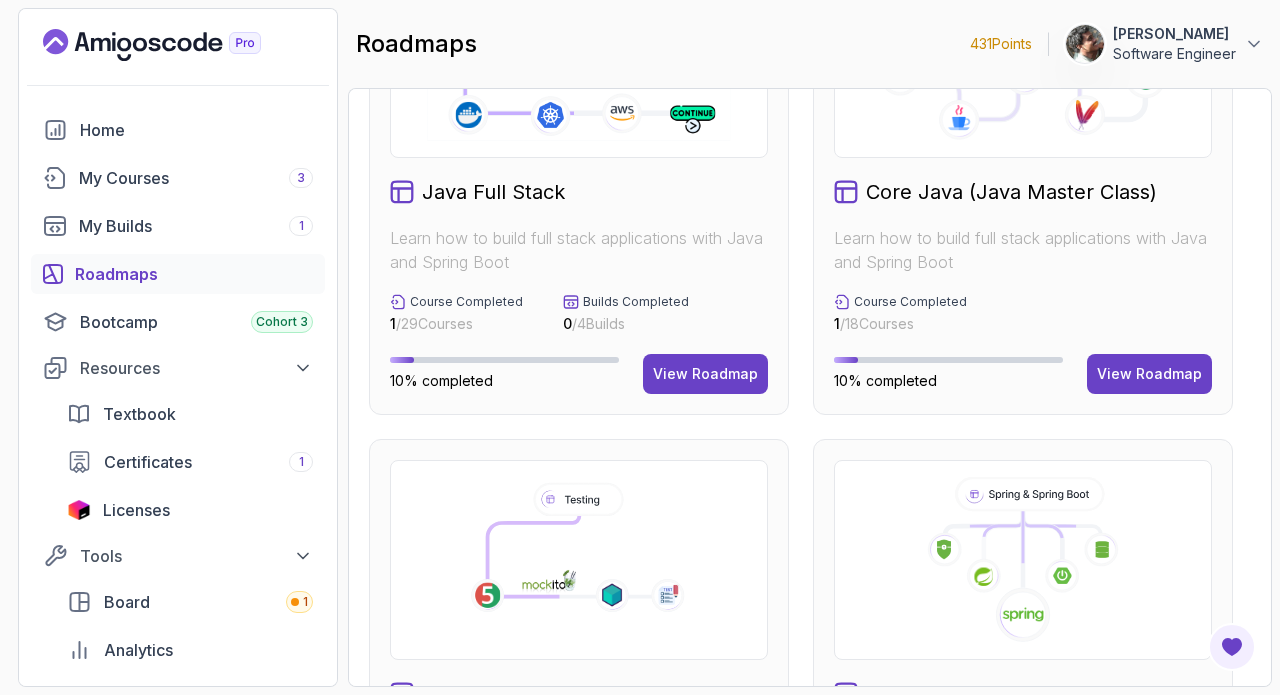 click on "View Roadmap" at bounding box center [1149, 374] 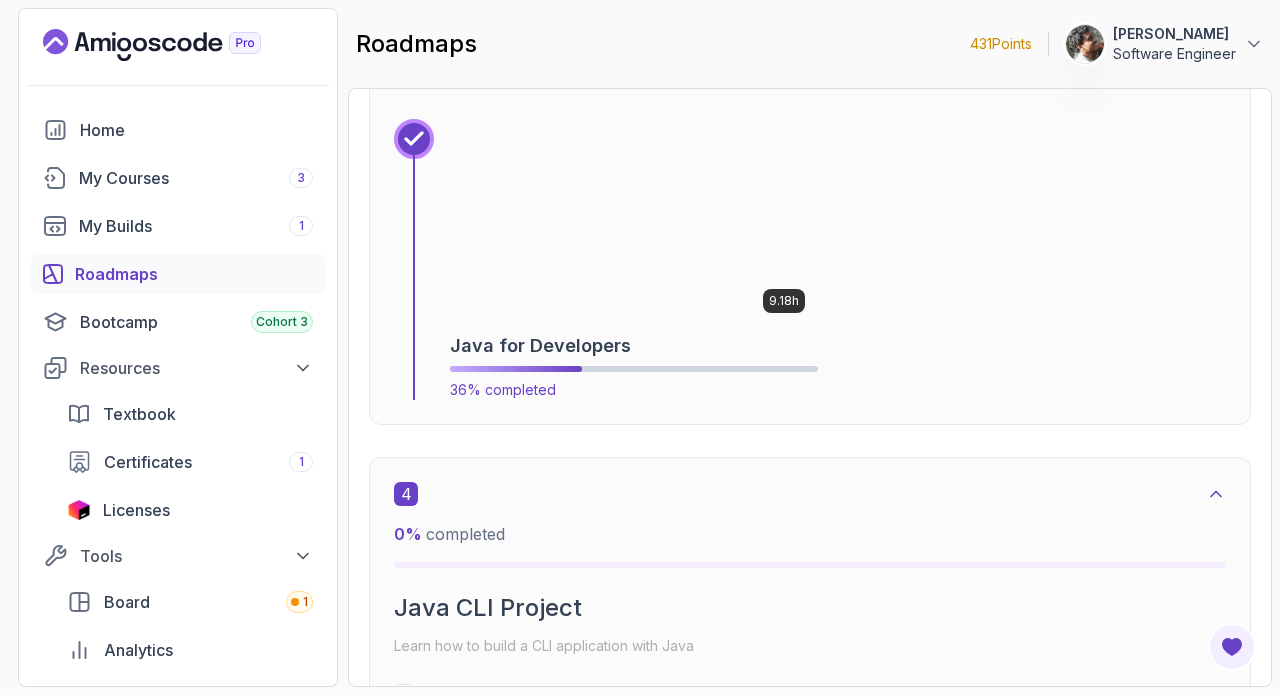 scroll, scrollTop: 2465, scrollLeft: 0, axis: vertical 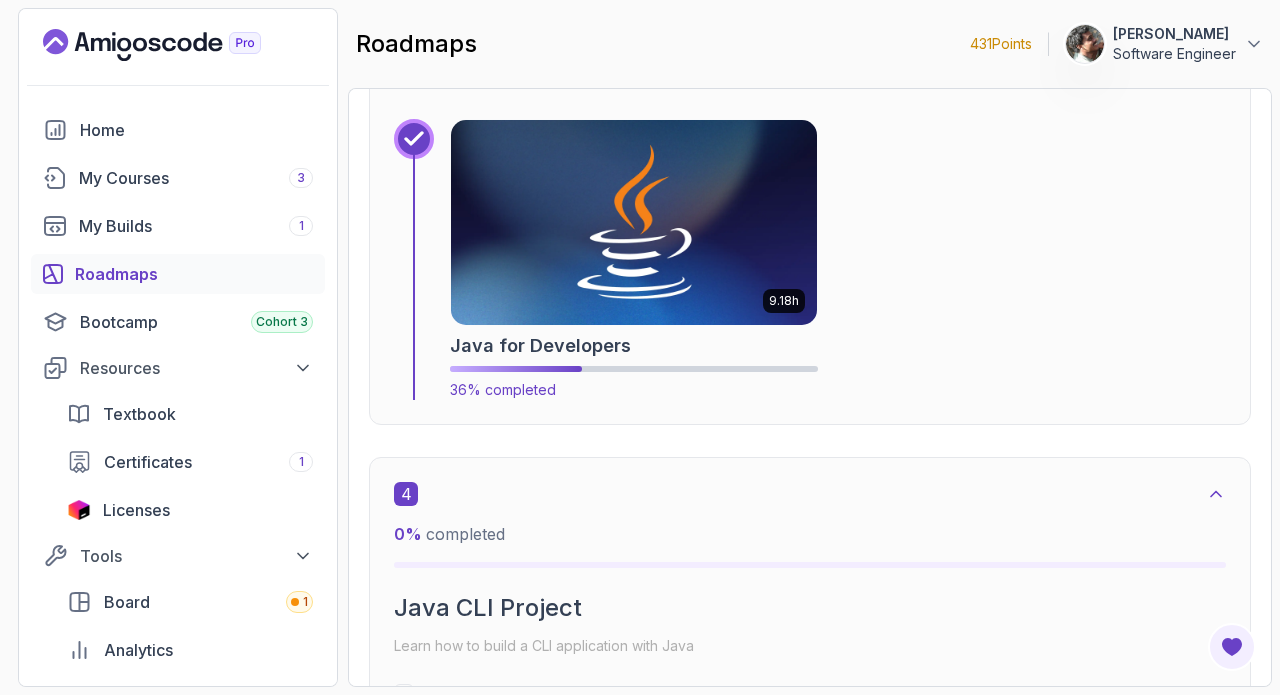 click at bounding box center [634, 222] 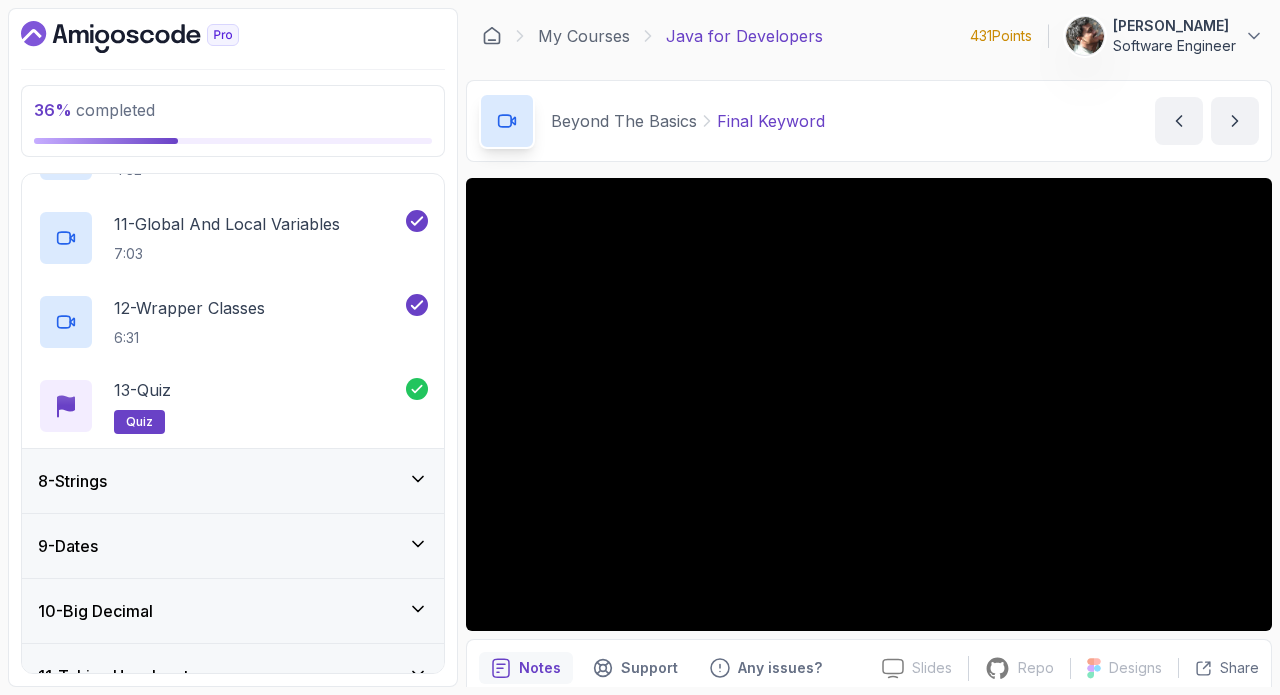 click on "8  -  Strings" at bounding box center [233, 481] 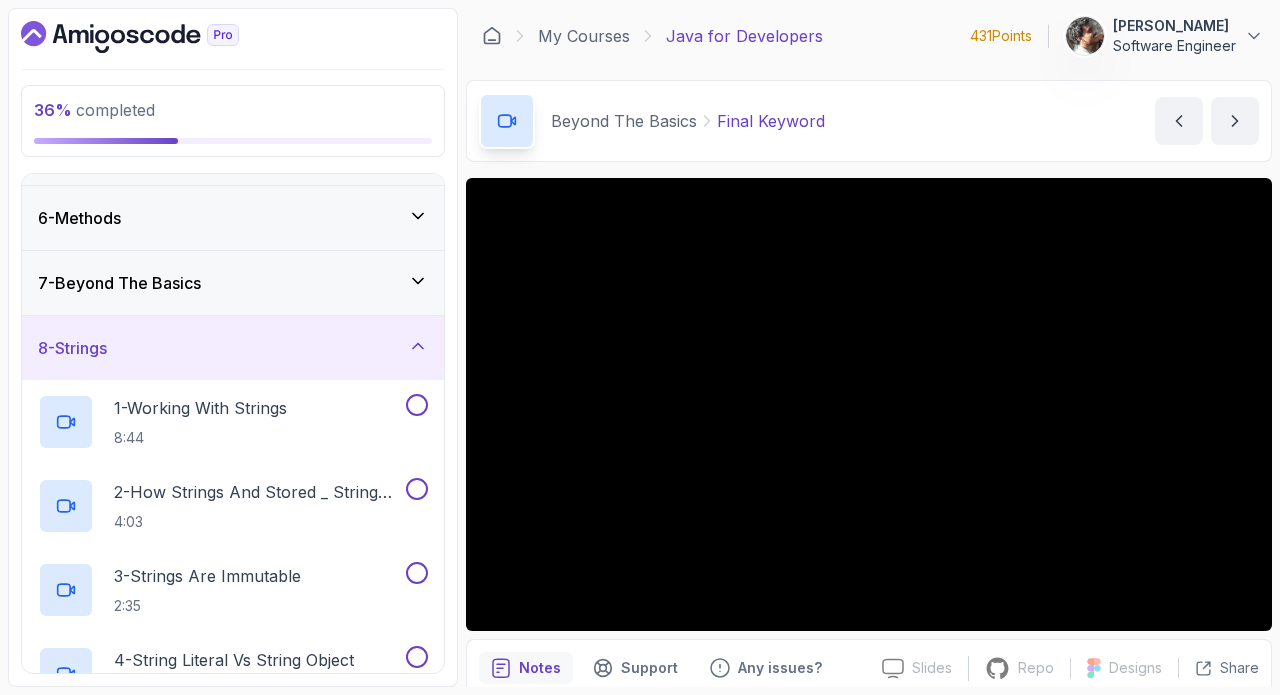 scroll, scrollTop: 311, scrollLeft: 0, axis: vertical 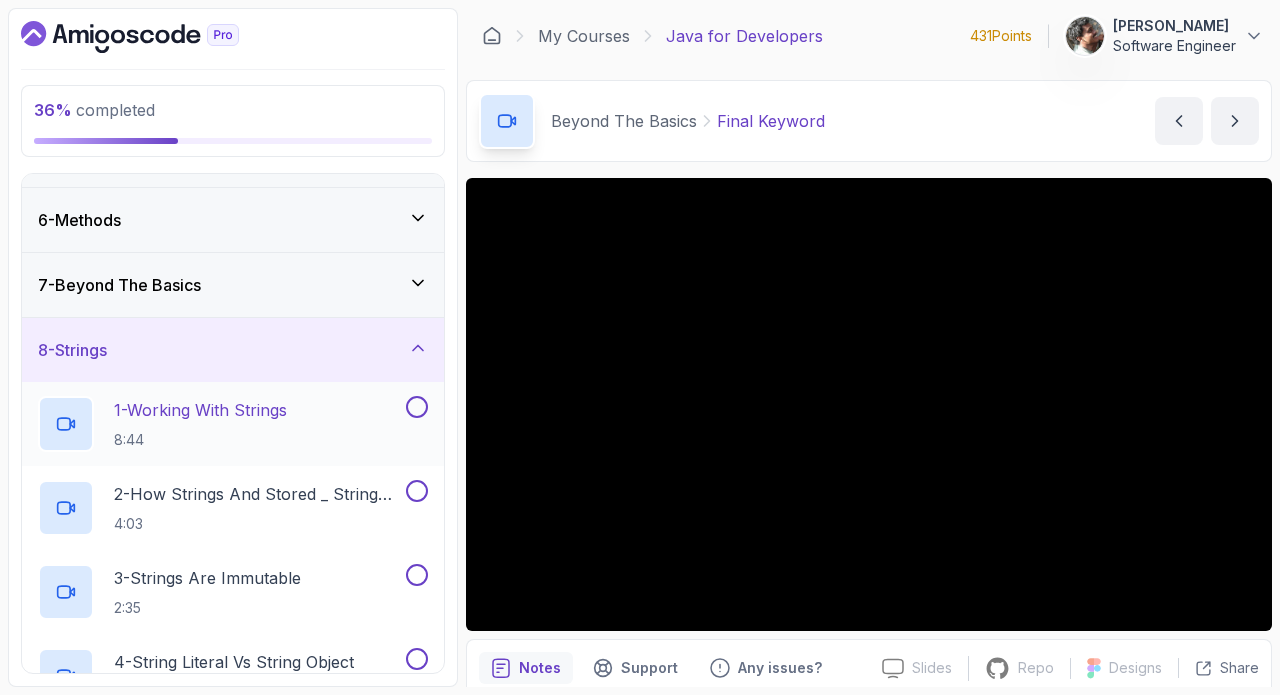 click on "1  -  Working With Strings" at bounding box center (200, 410) 